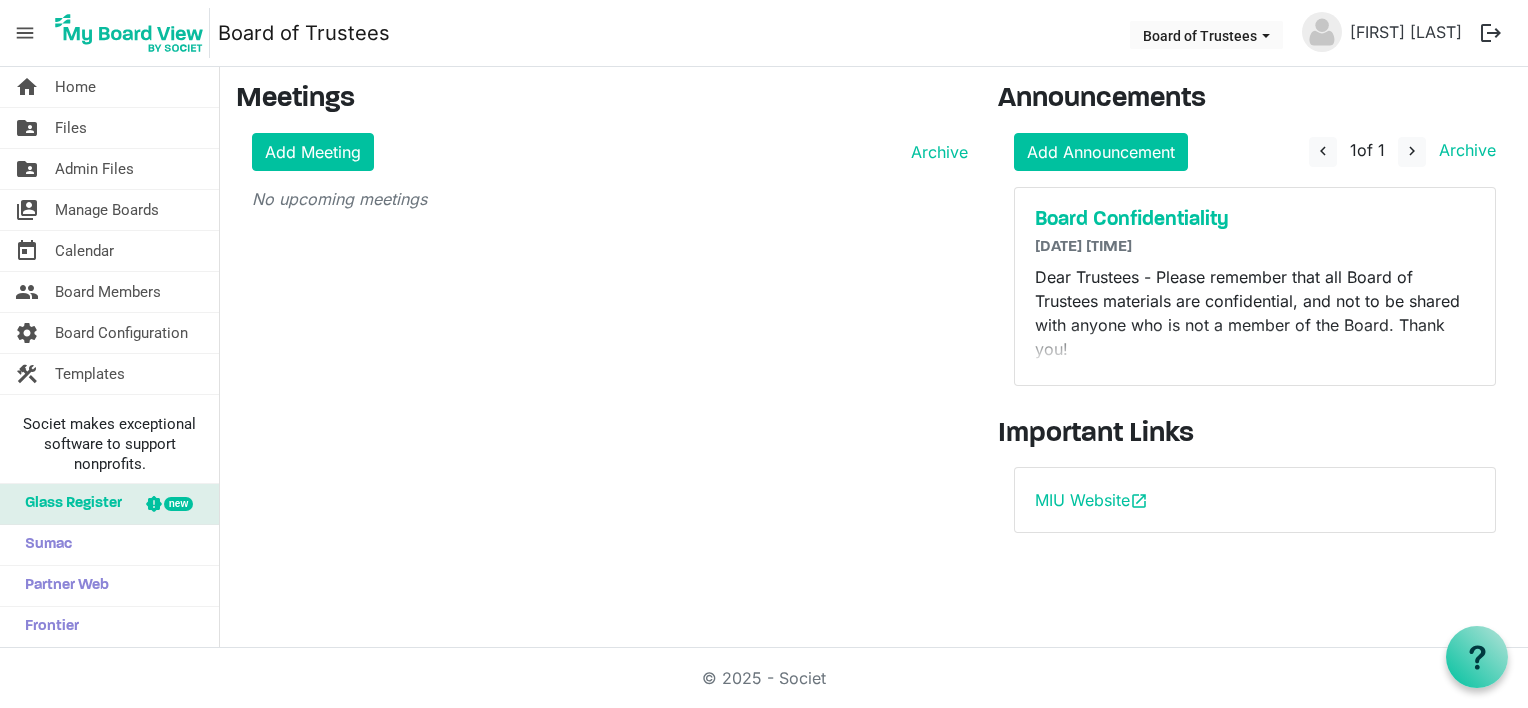 scroll, scrollTop: 0, scrollLeft: 0, axis: both 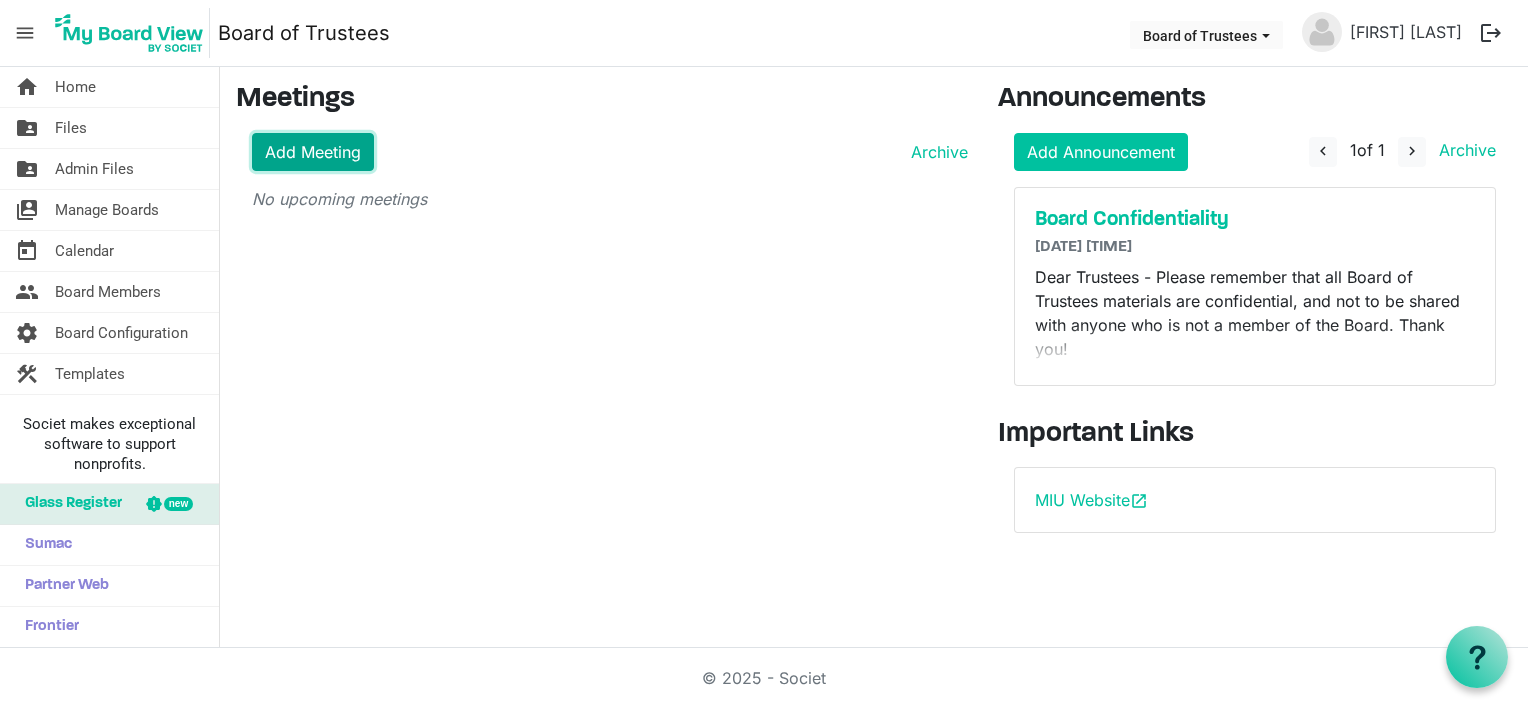 click on "Add Meeting" at bounding box center (313, 152) 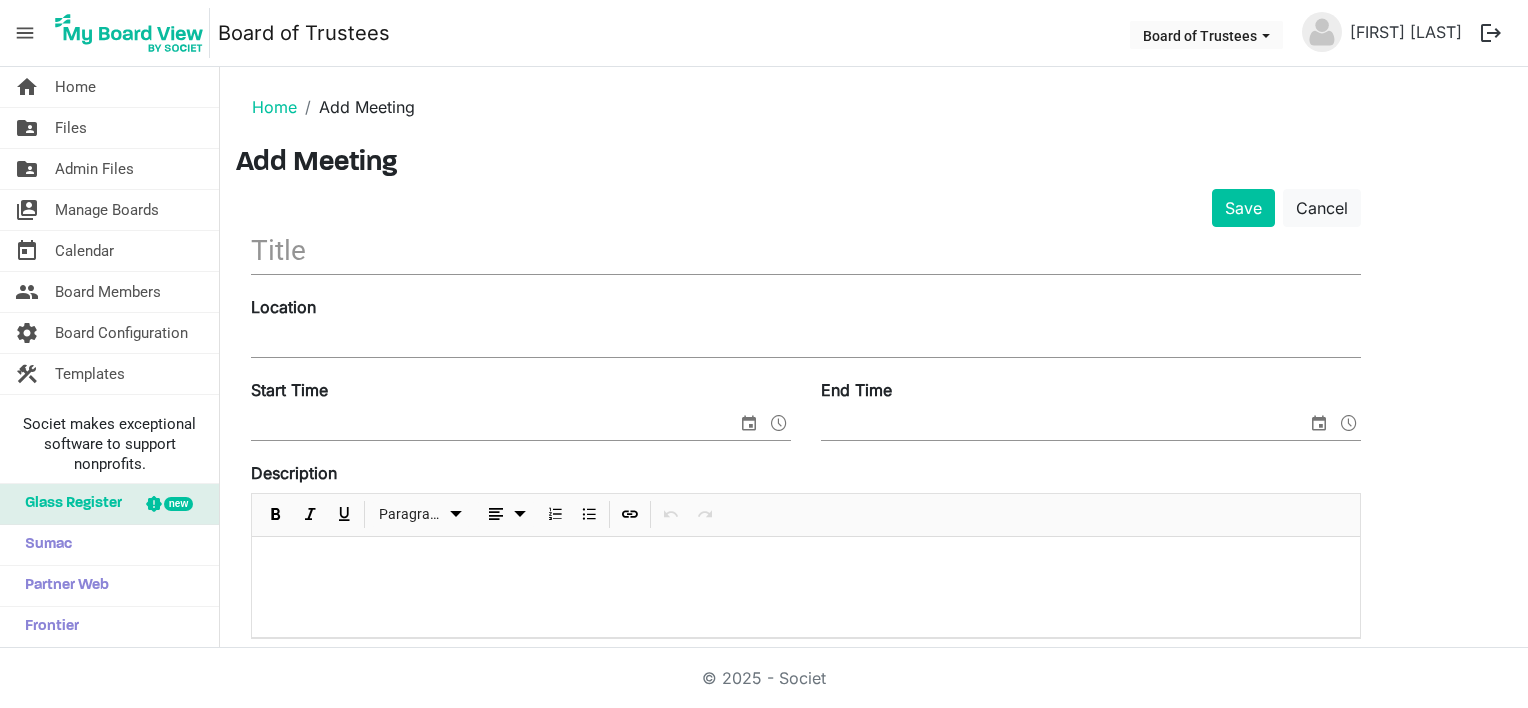 scroll, scrollTop: 0, scrollLeft: 0, axis: both 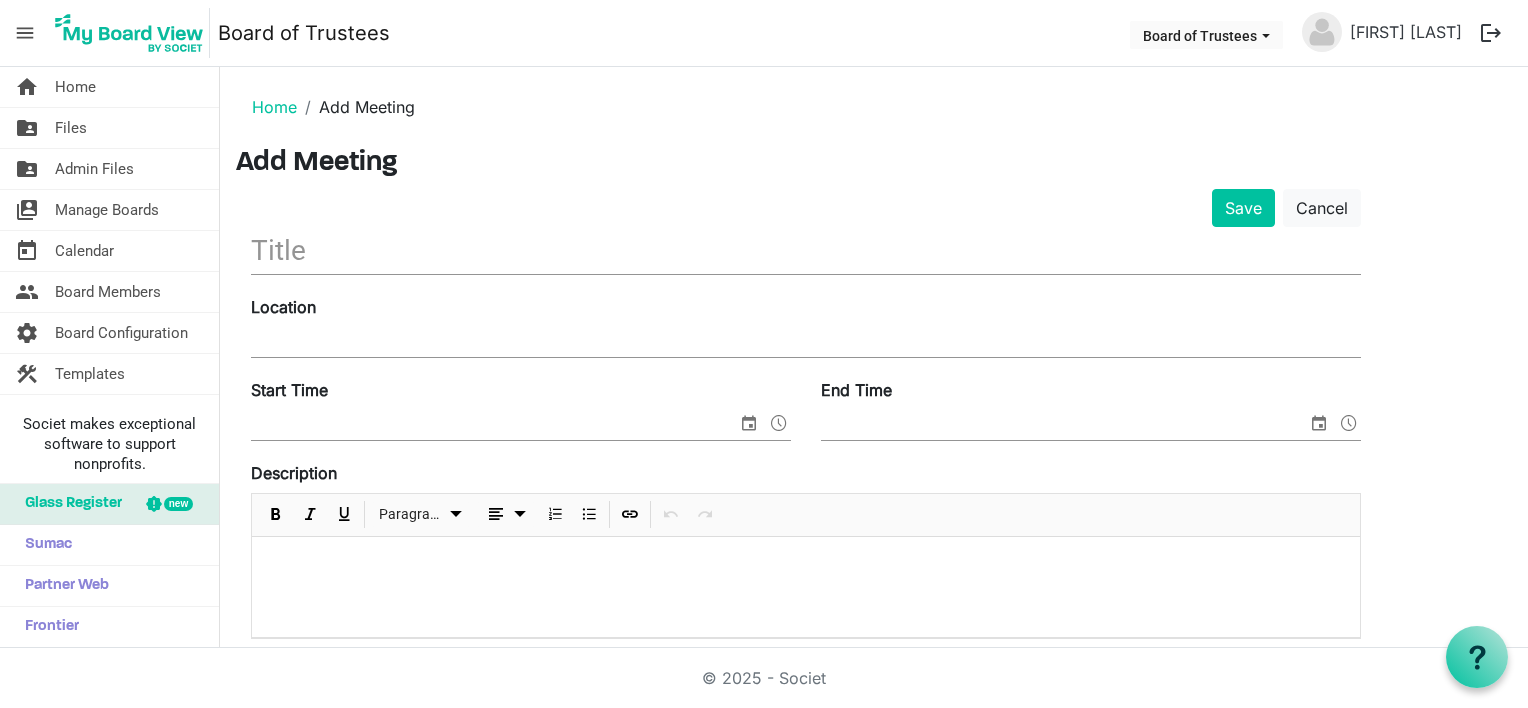 click at bounding box center (806, 250) 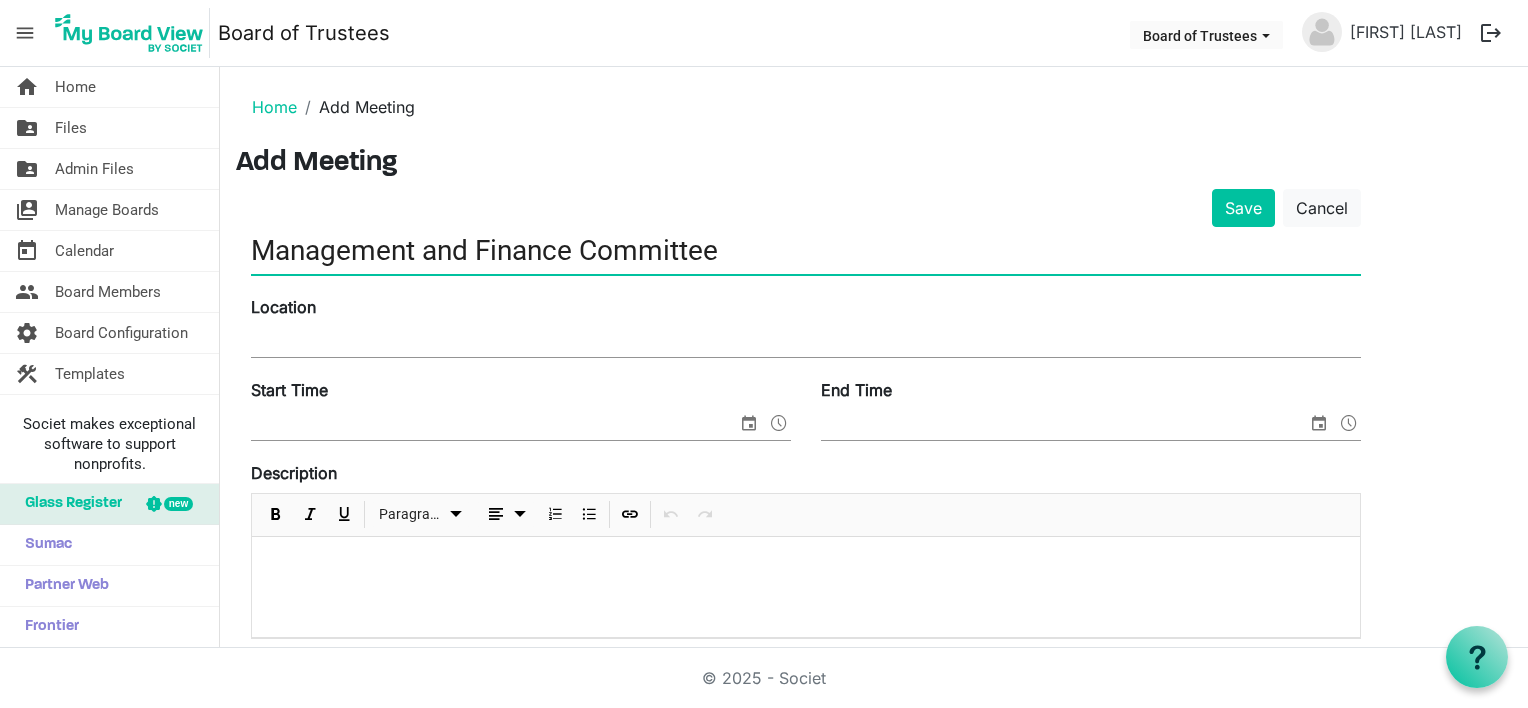 type on "Management and Finance Committee" 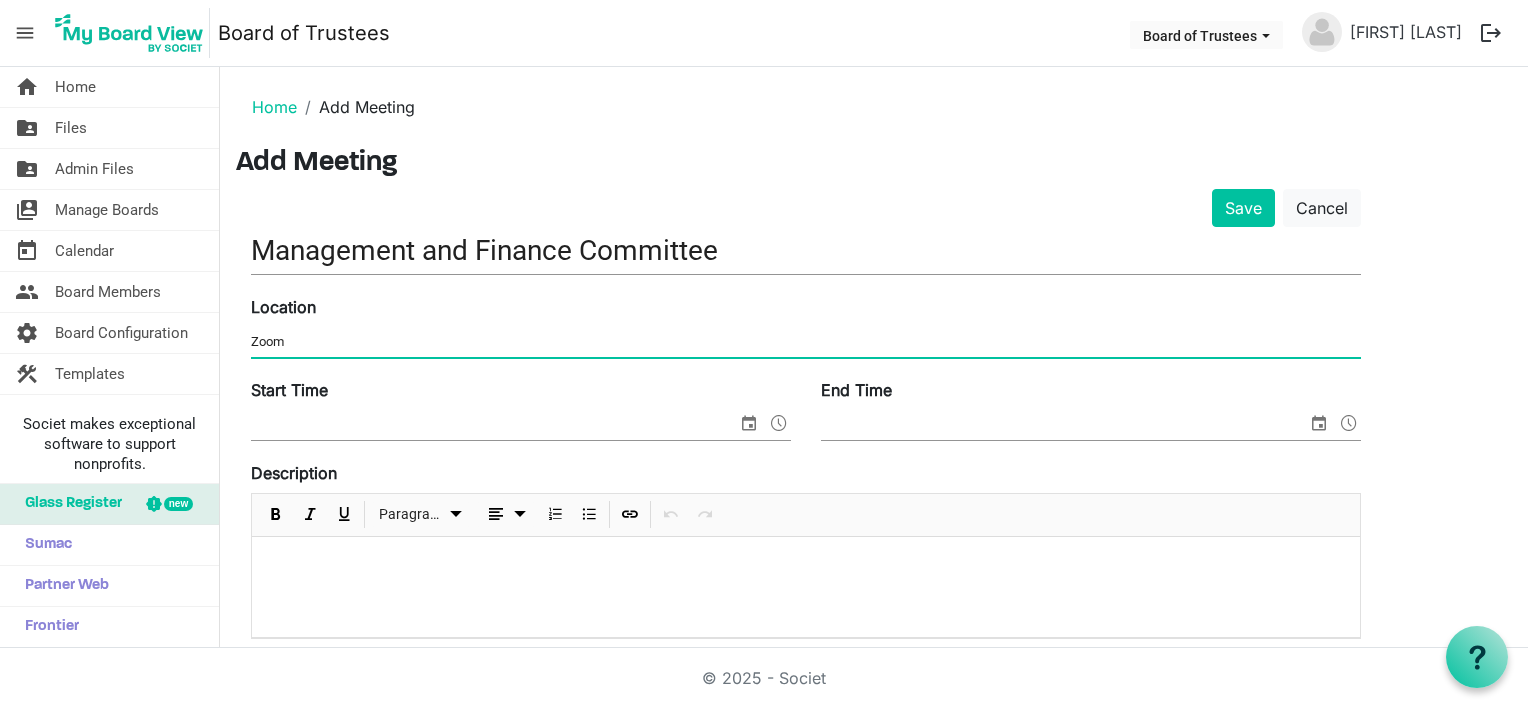 type on "Zoom" 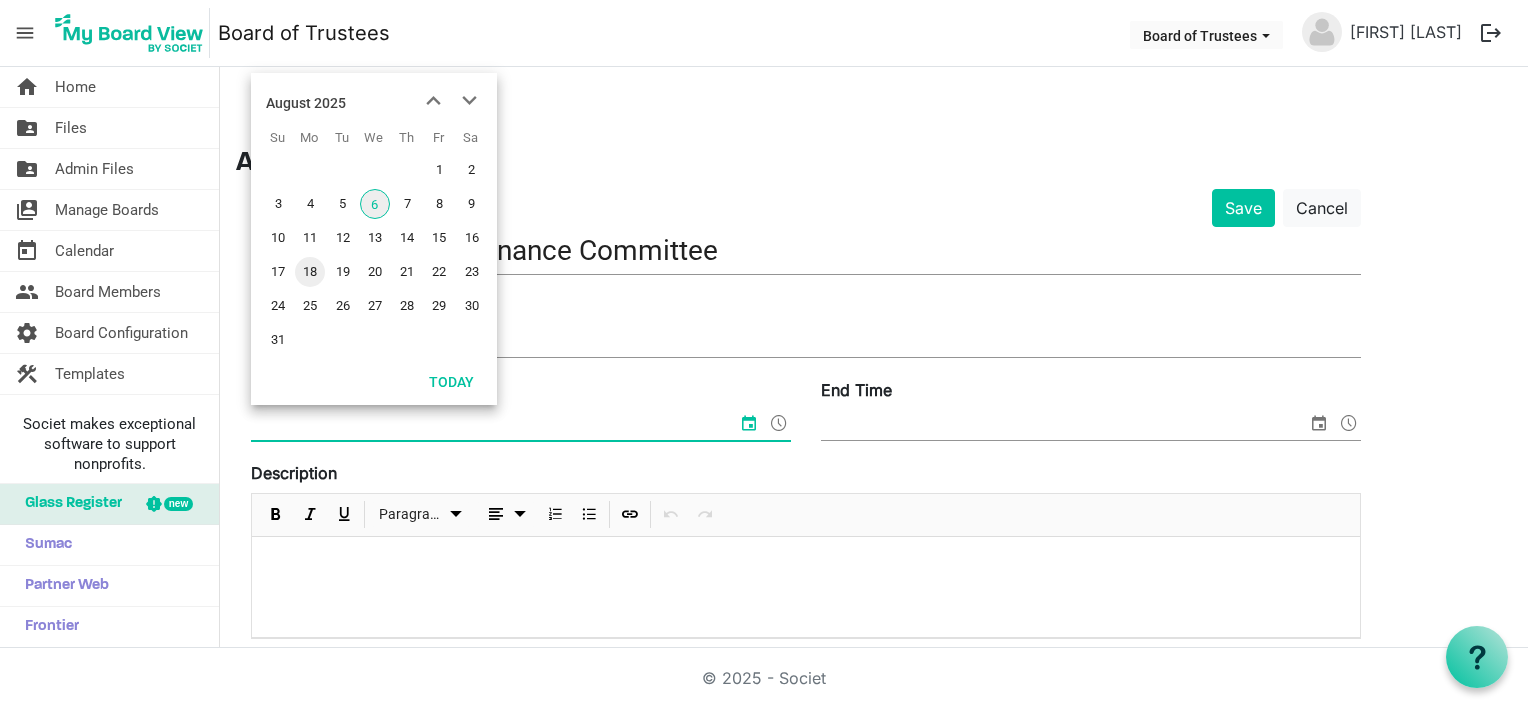 click on "18" at bounding box center [310, 272] 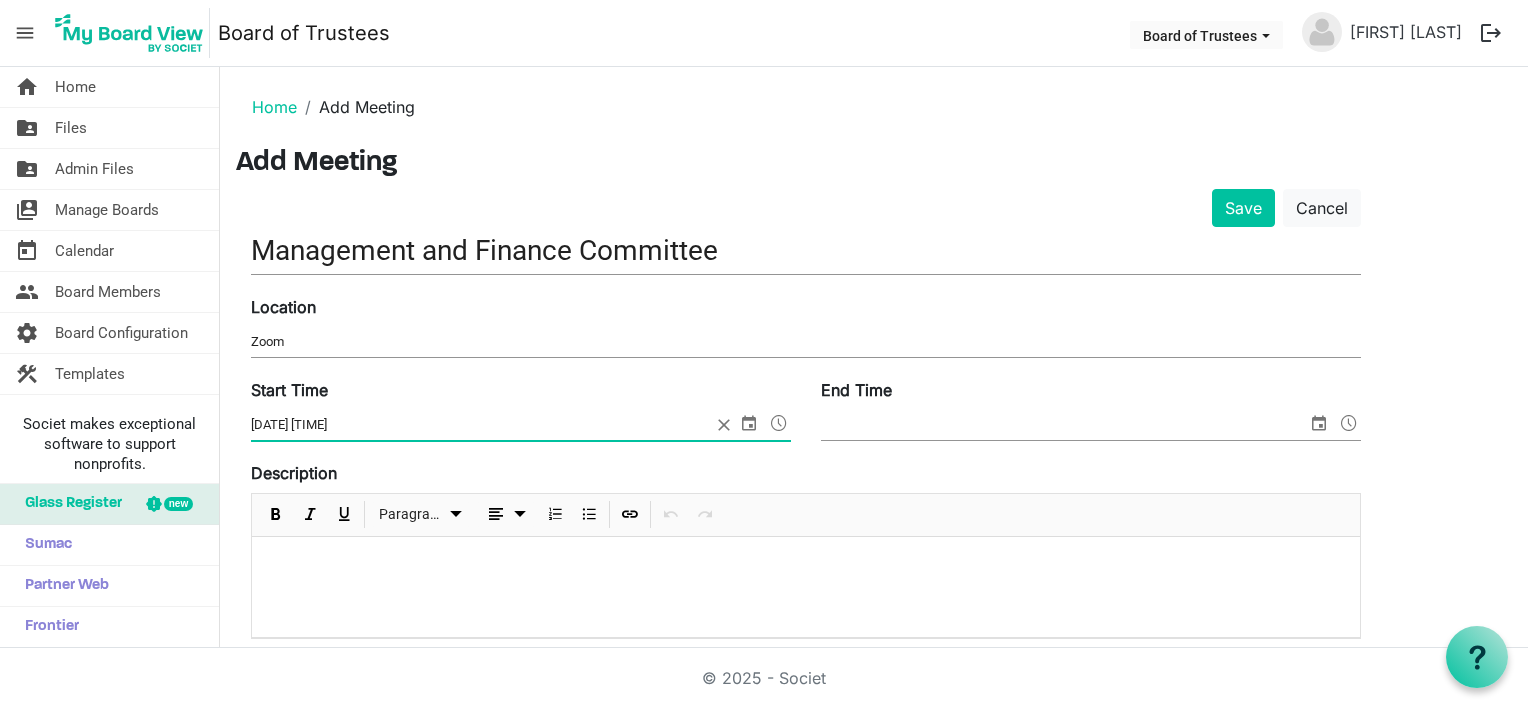 click at bounding box center [779, 423] 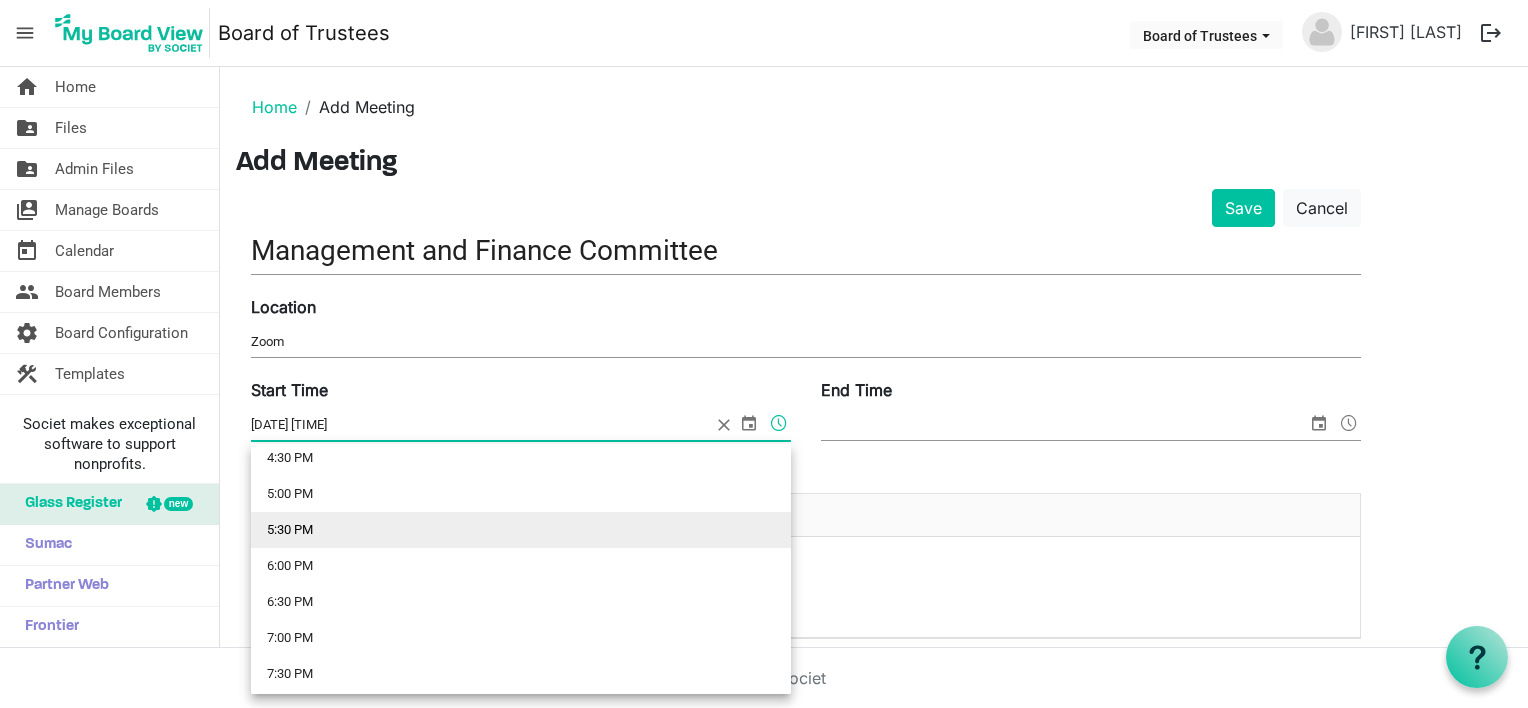 scroll, scrollTop: 1100, scrollLeft: 0, axis: vertical 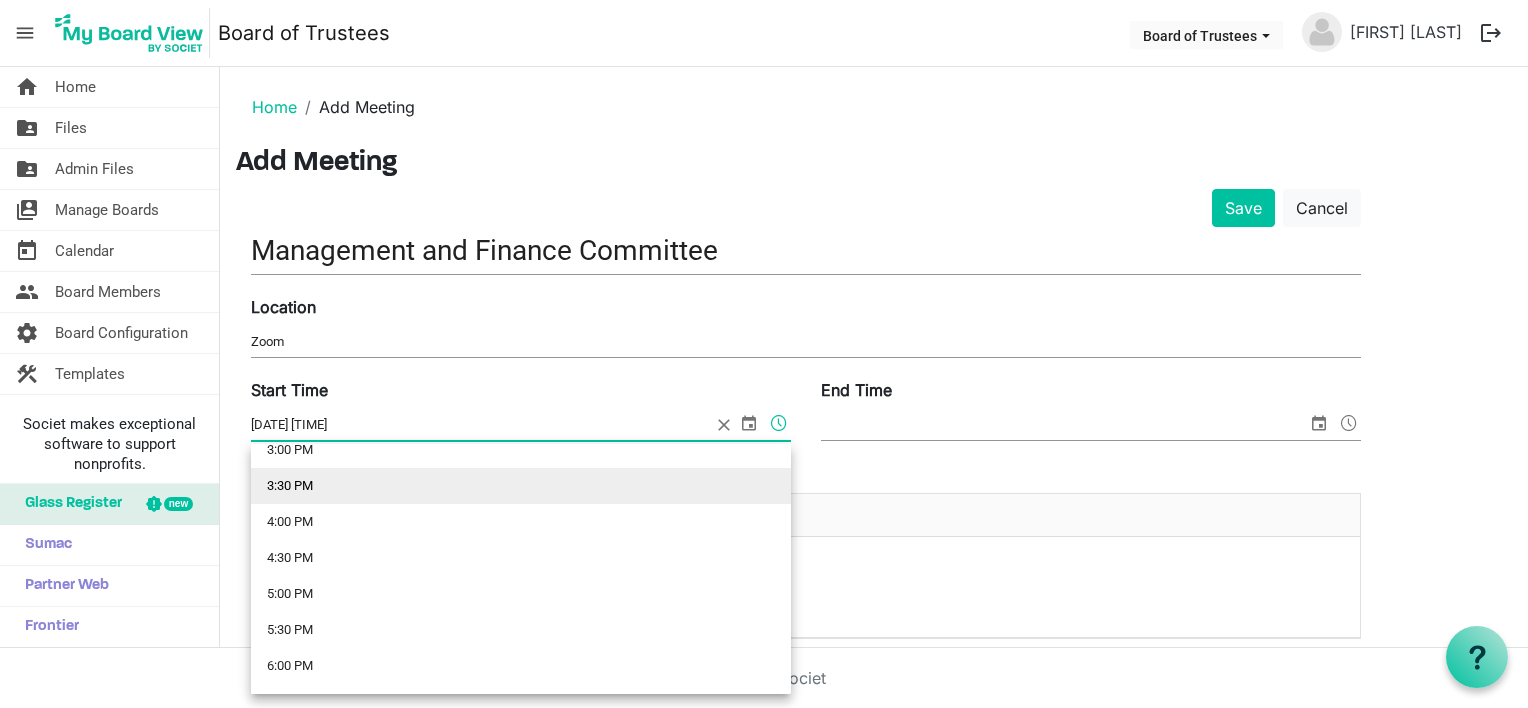 click on "3:30 PM" at bounding box center [521, 486] 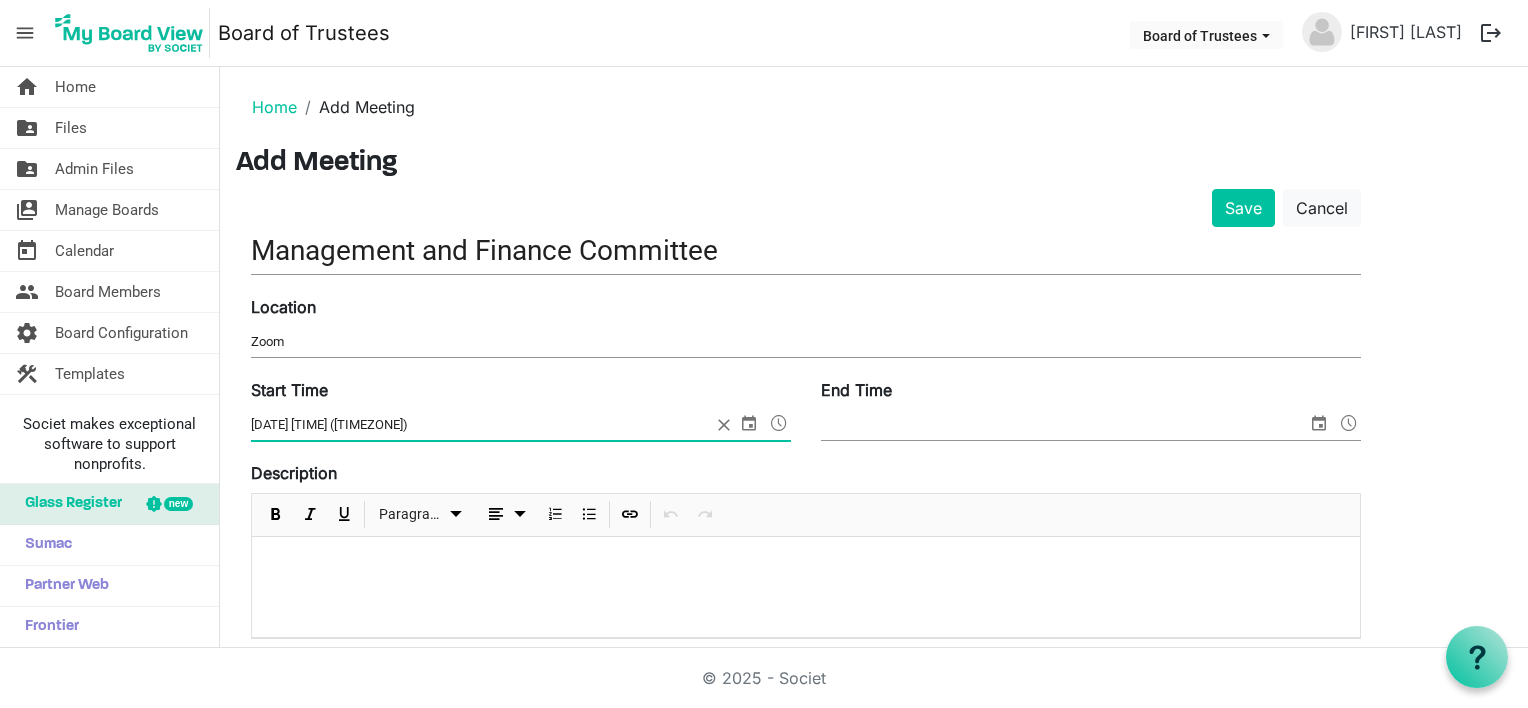 type on "8/18/2025 3:30 PM (Central Time)" 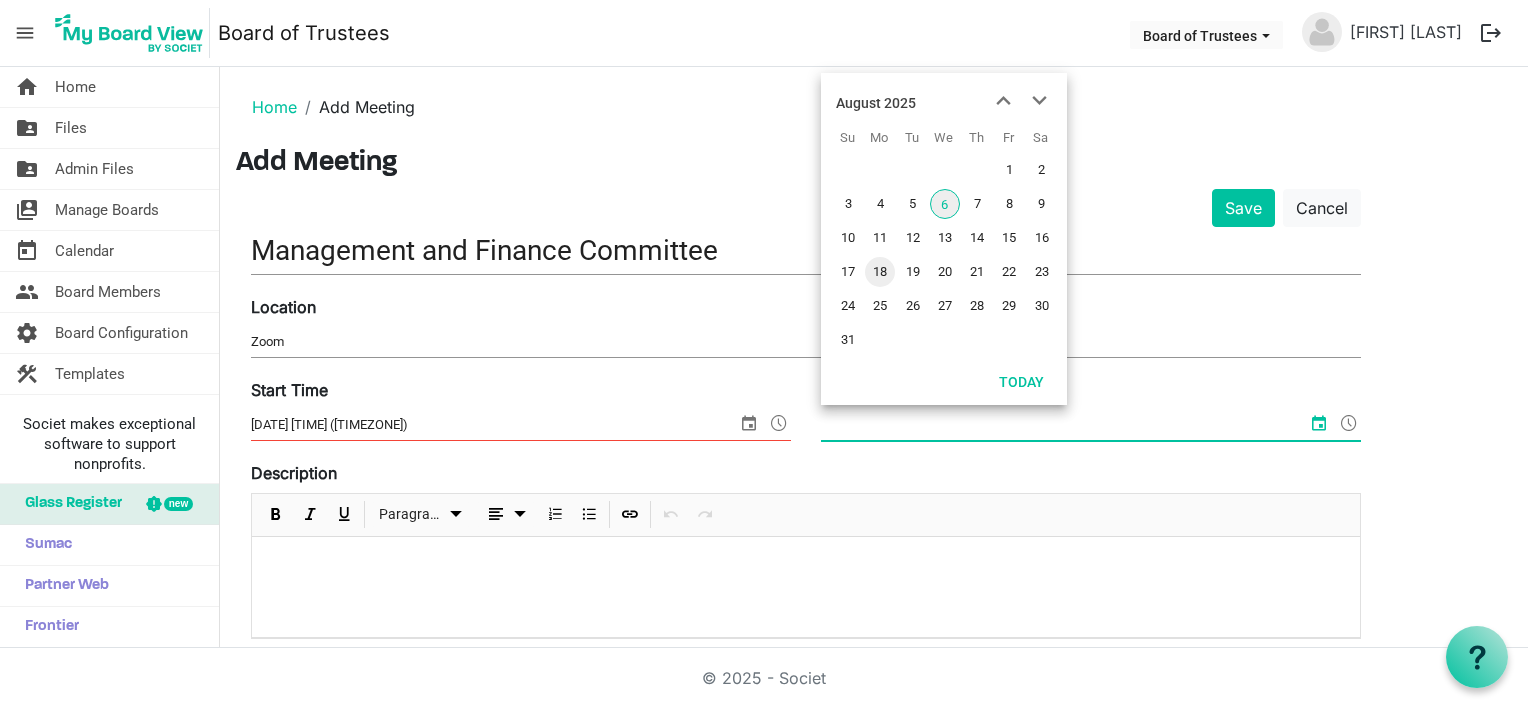 click on "18" at bounding box center [880, 272] 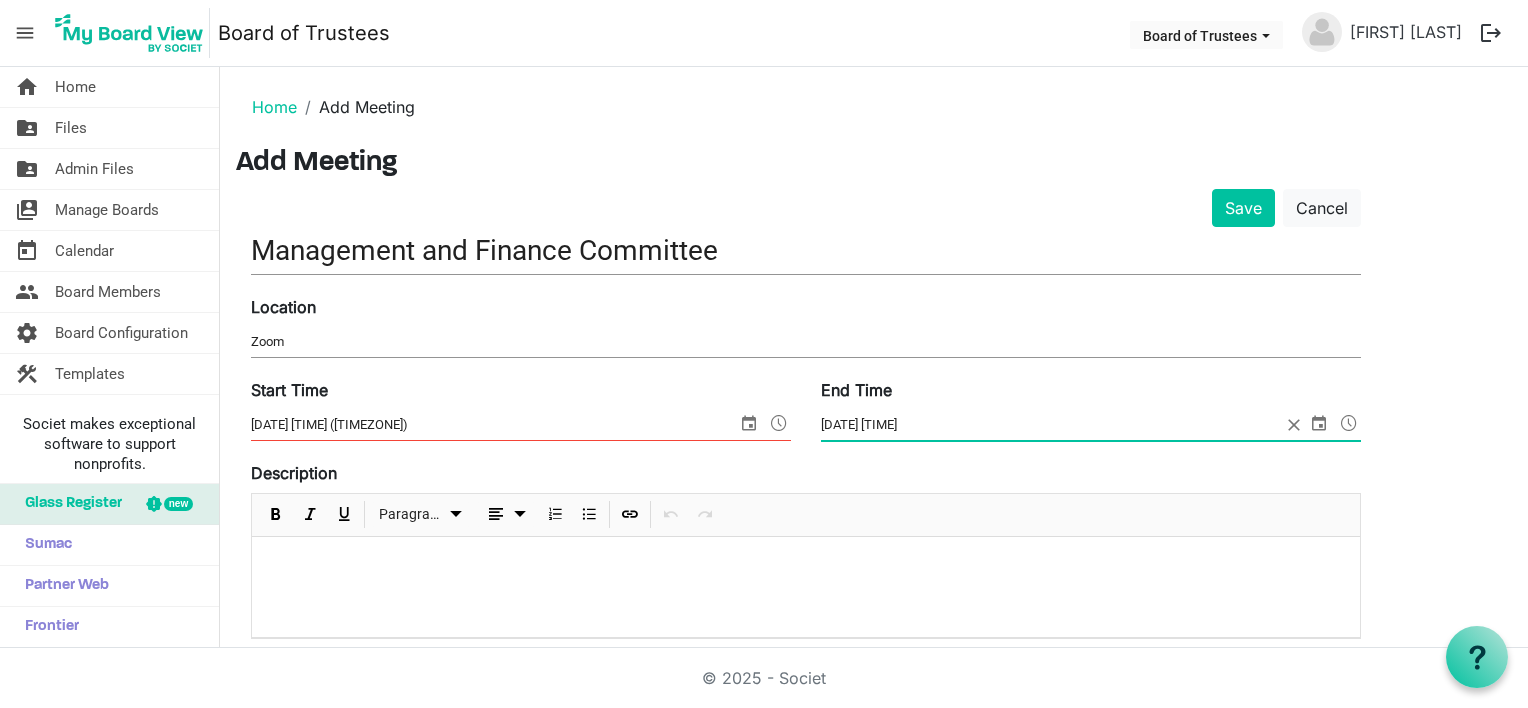 click at bounding box center [1349, 423] 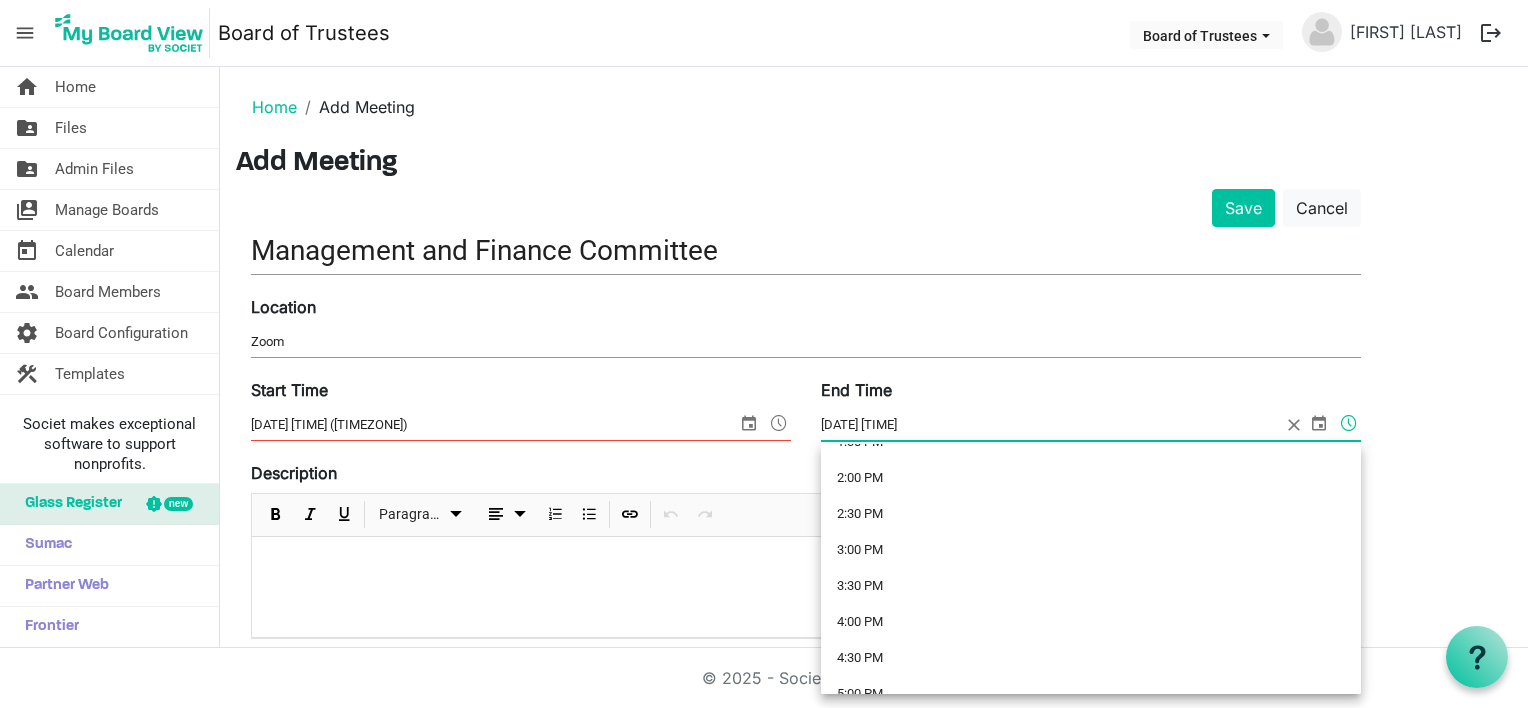 scroll, scrollTop: 1100, scrollLeft: 0, axis: vertical 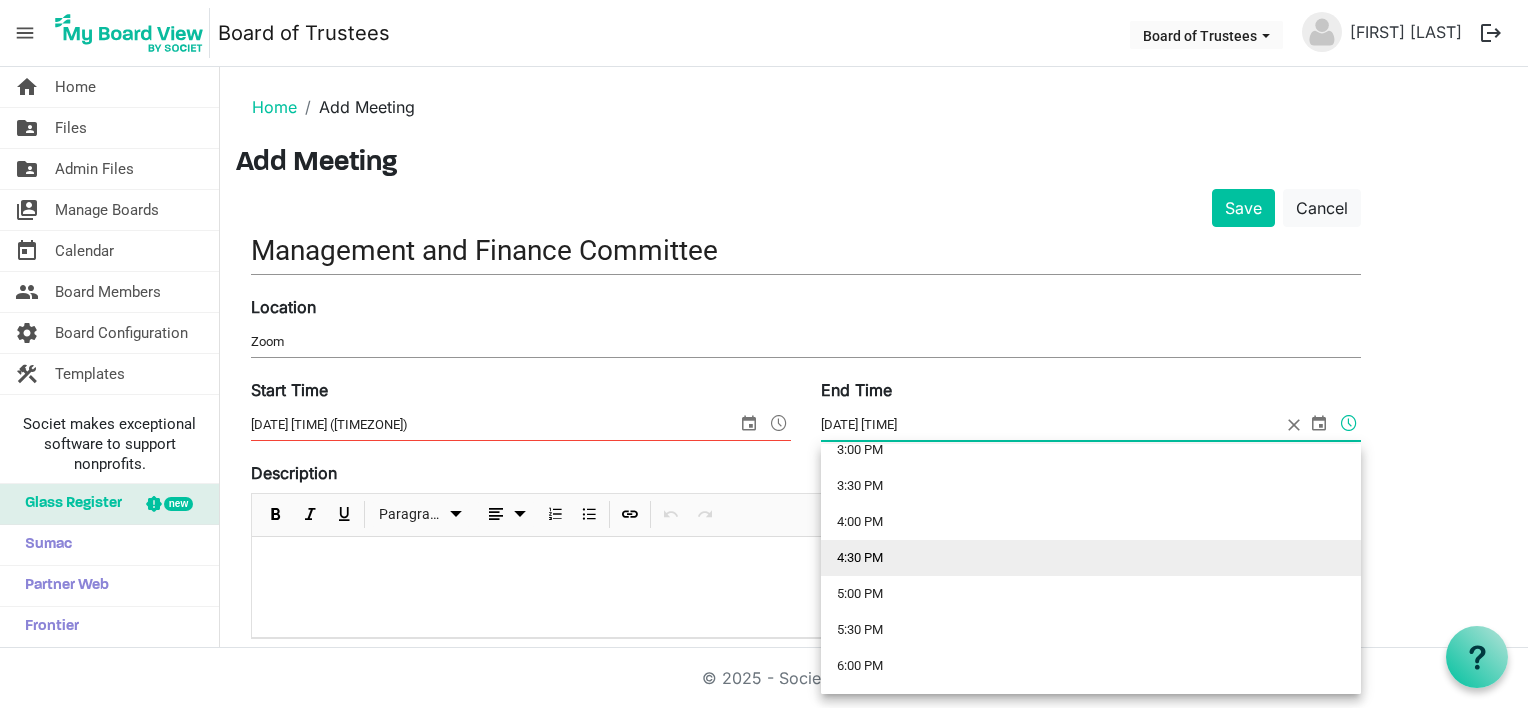 click on "4:30 PM" at bounding box center (1091, 558) 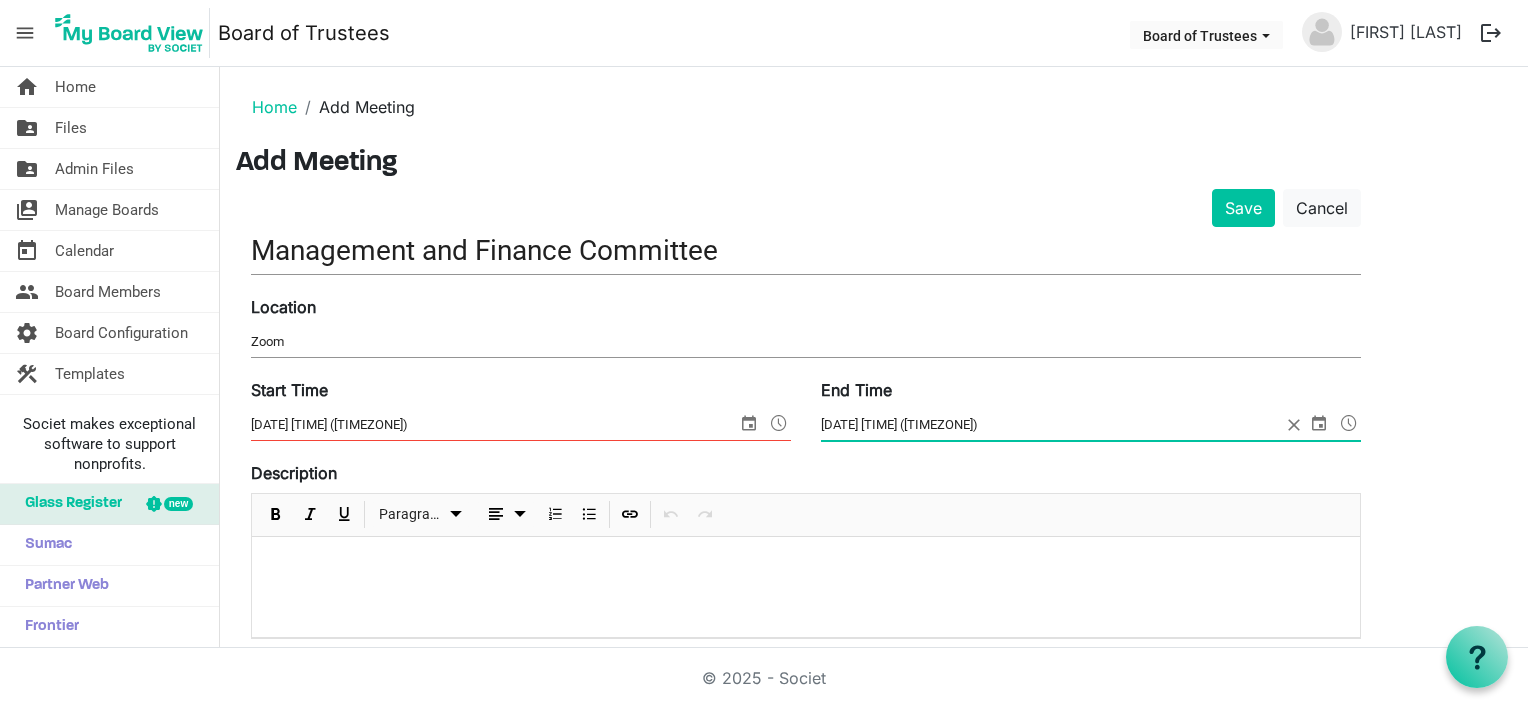 type on "8/18/2025 4:30 PM (Central Time)" 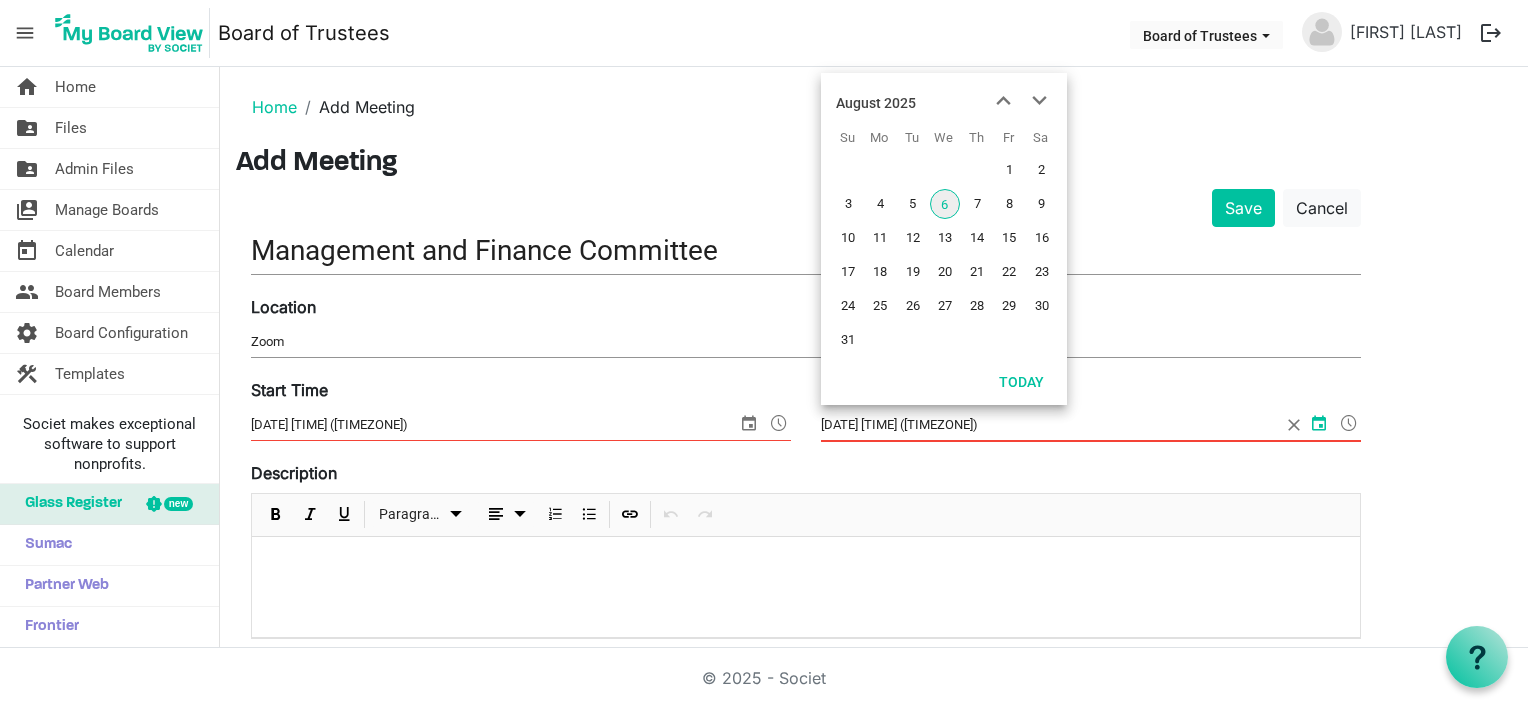 click at bounding box center [806, 563] 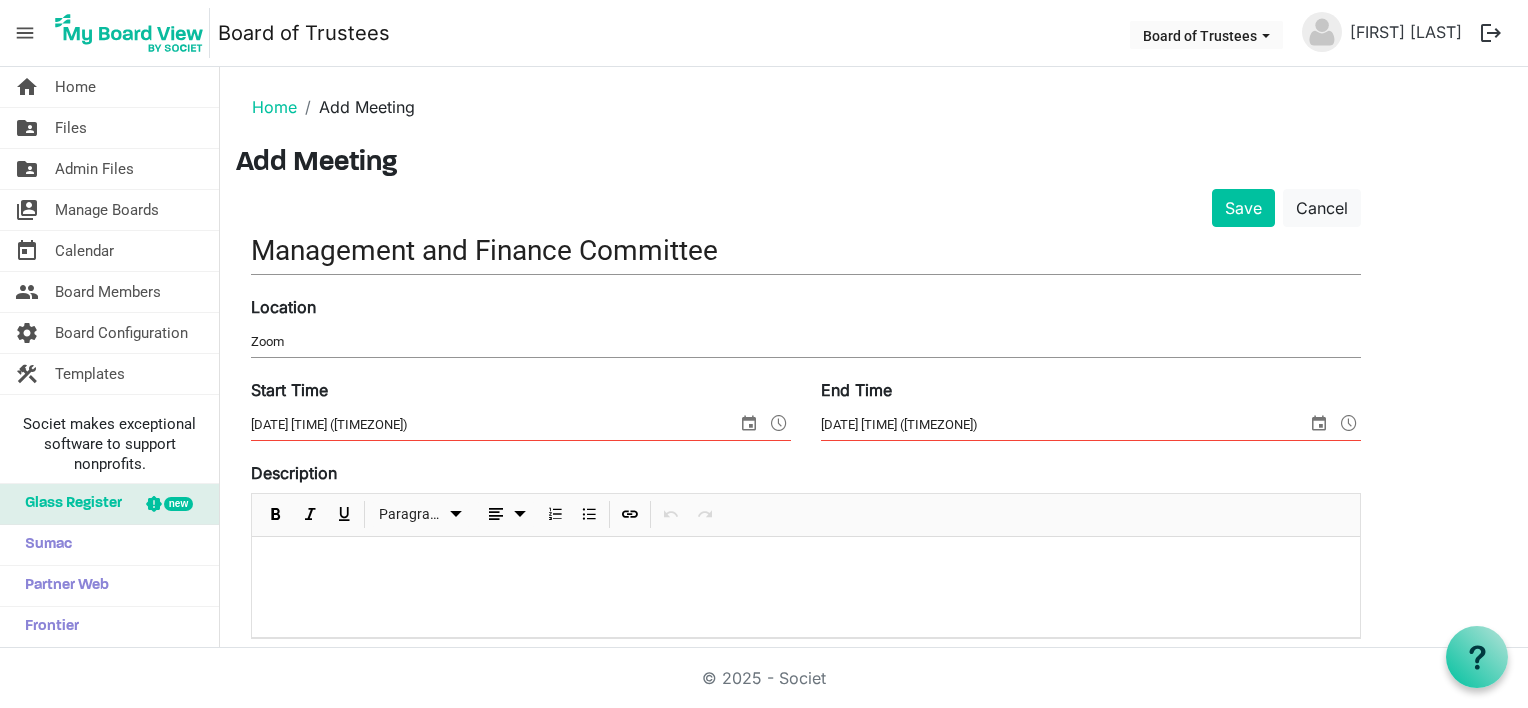 type 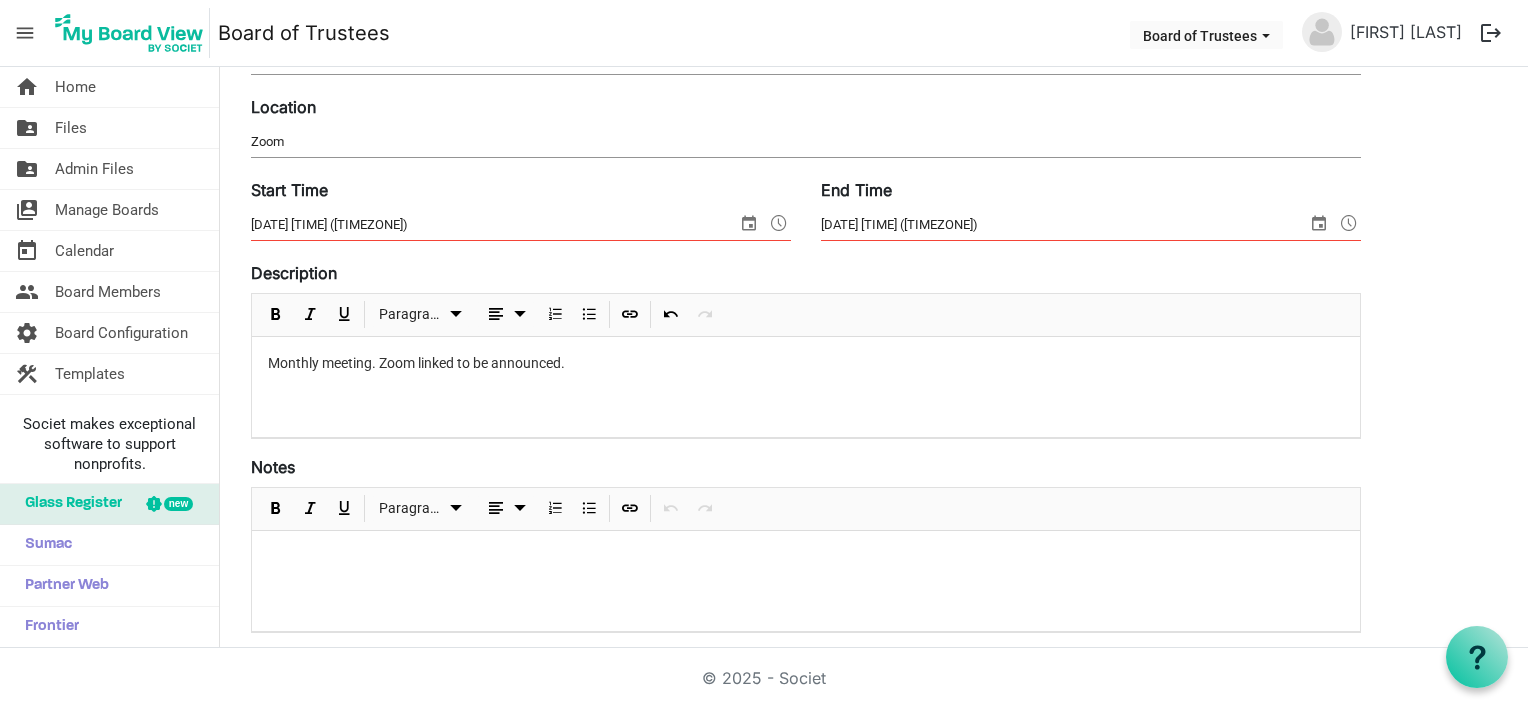 scroll, scrollTop: 0, scrollLeft: 0, axis: both 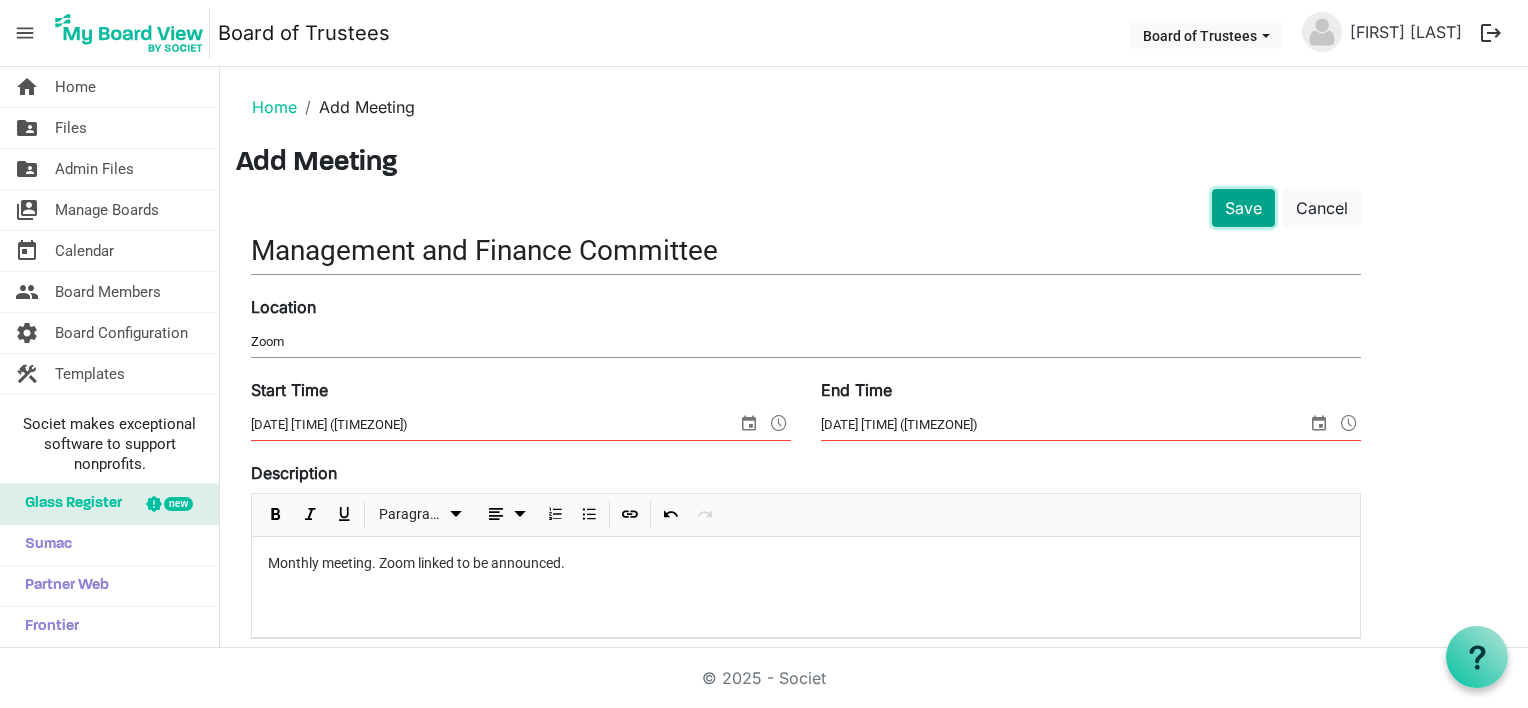 click on "Save" at bounding box center (1243, 208) 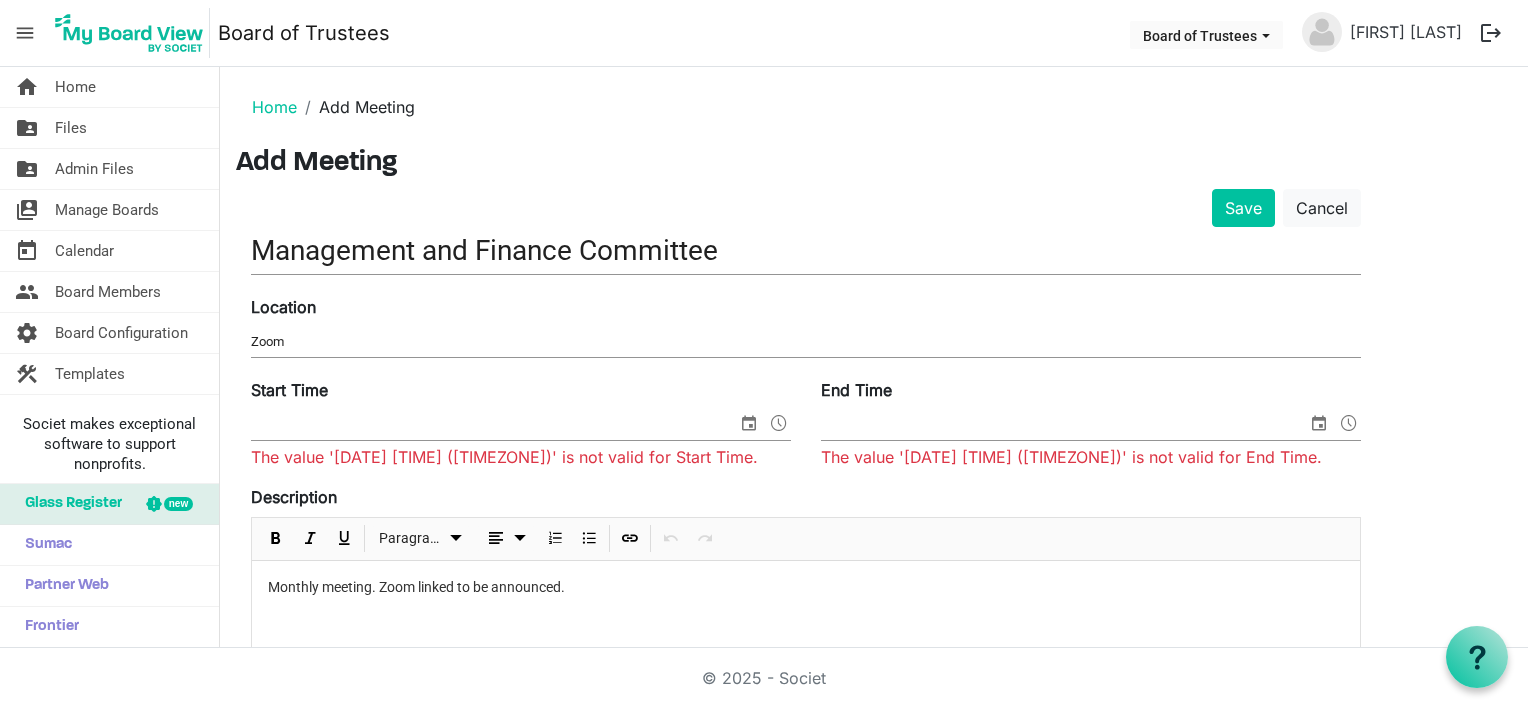 scroll, scrollTop: 0, scrollLeft: 0, axis: both 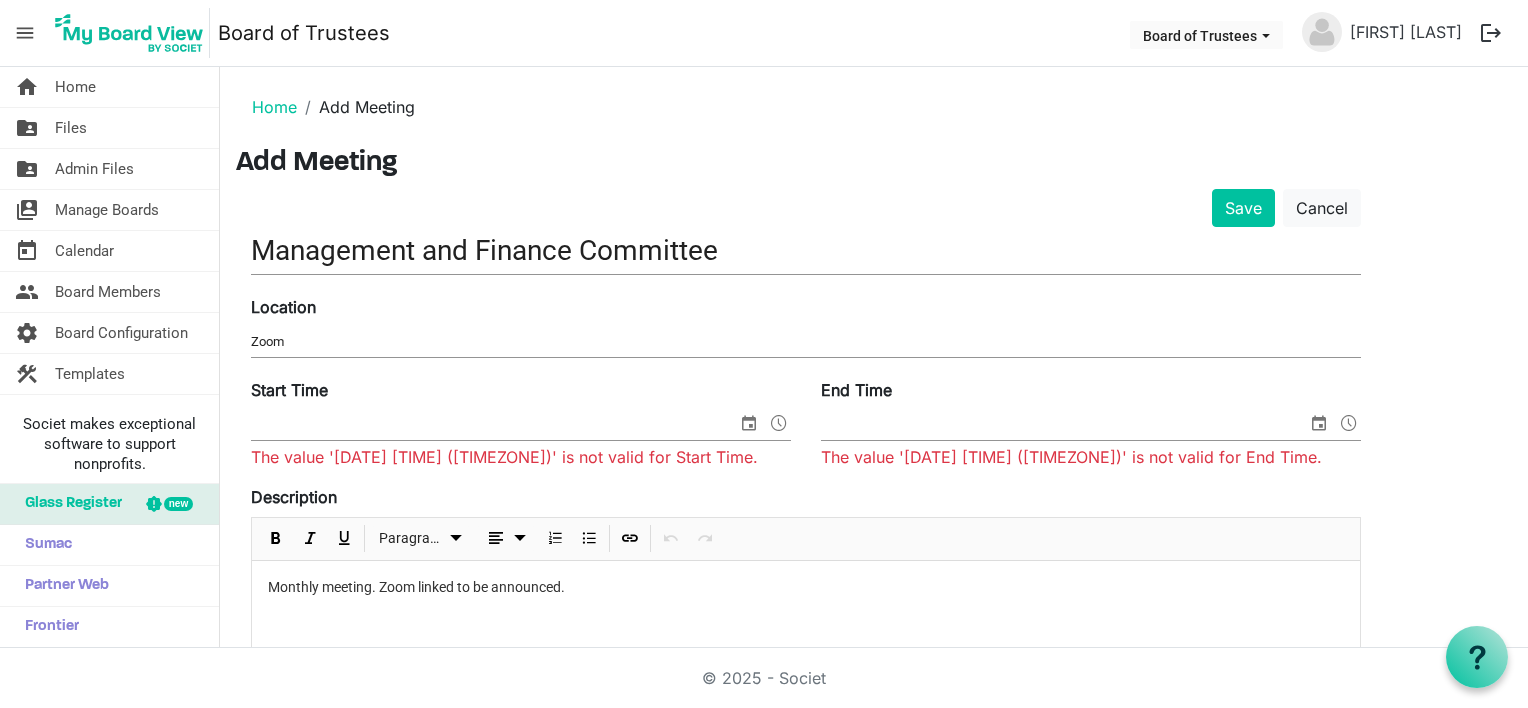 click at bounding box center (749, 423) 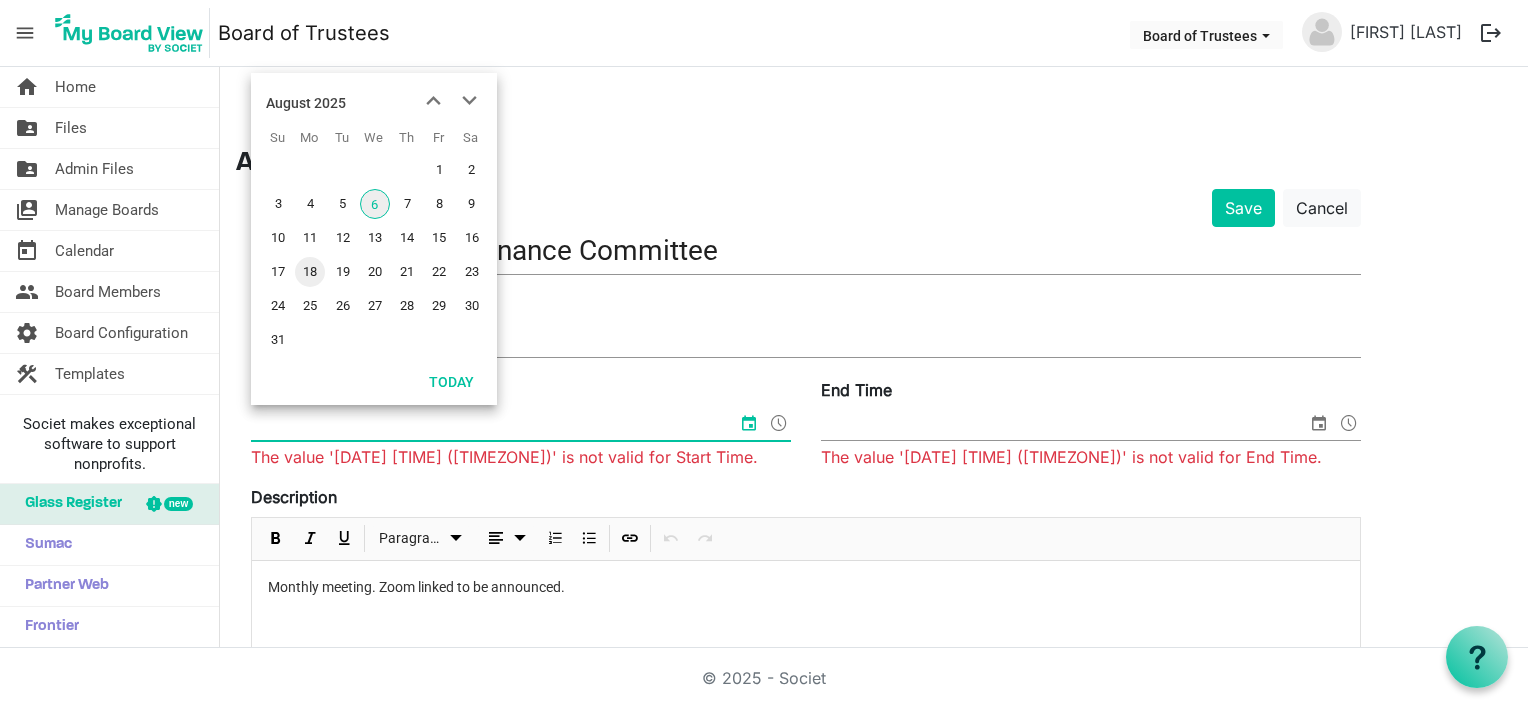 click on "18" at bounding box center (310, 272) 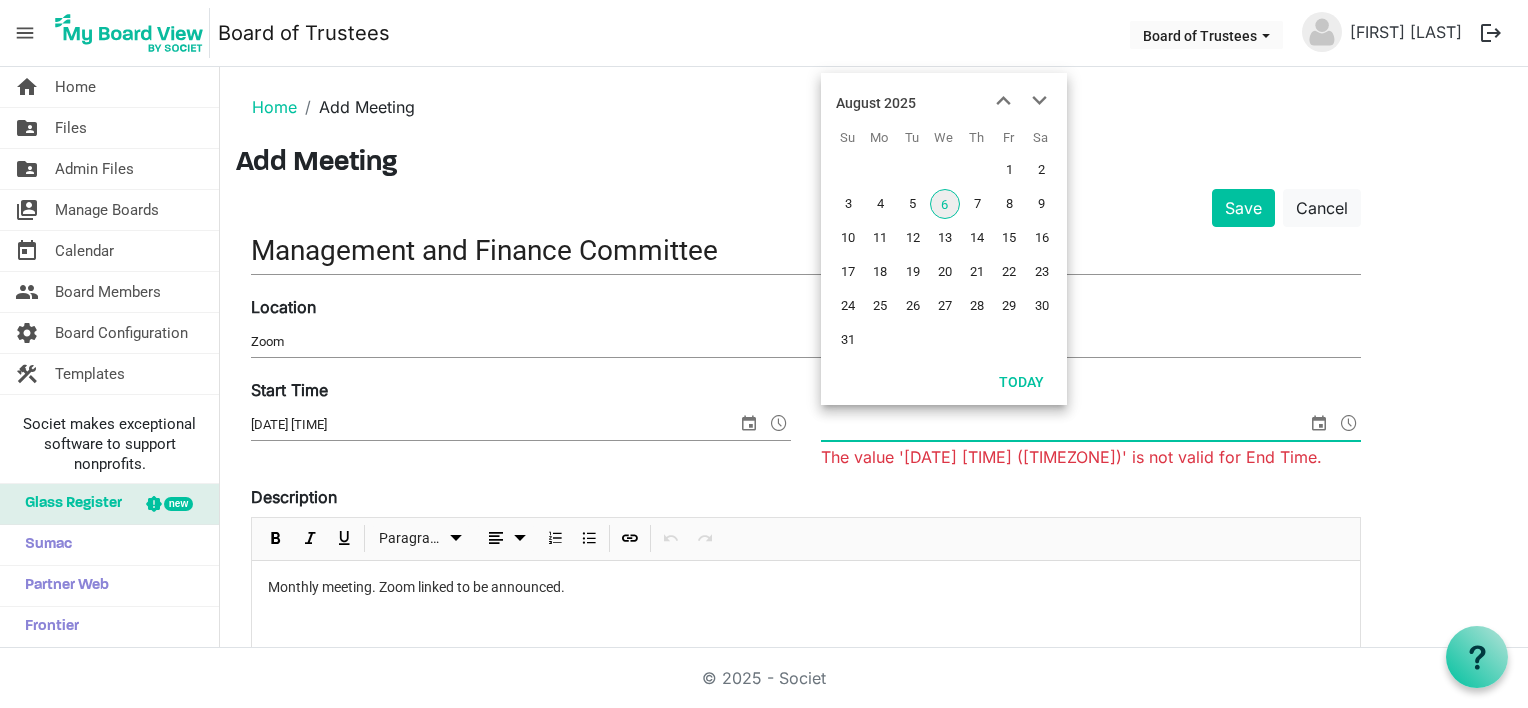 click at bounding box center (1319, 423) 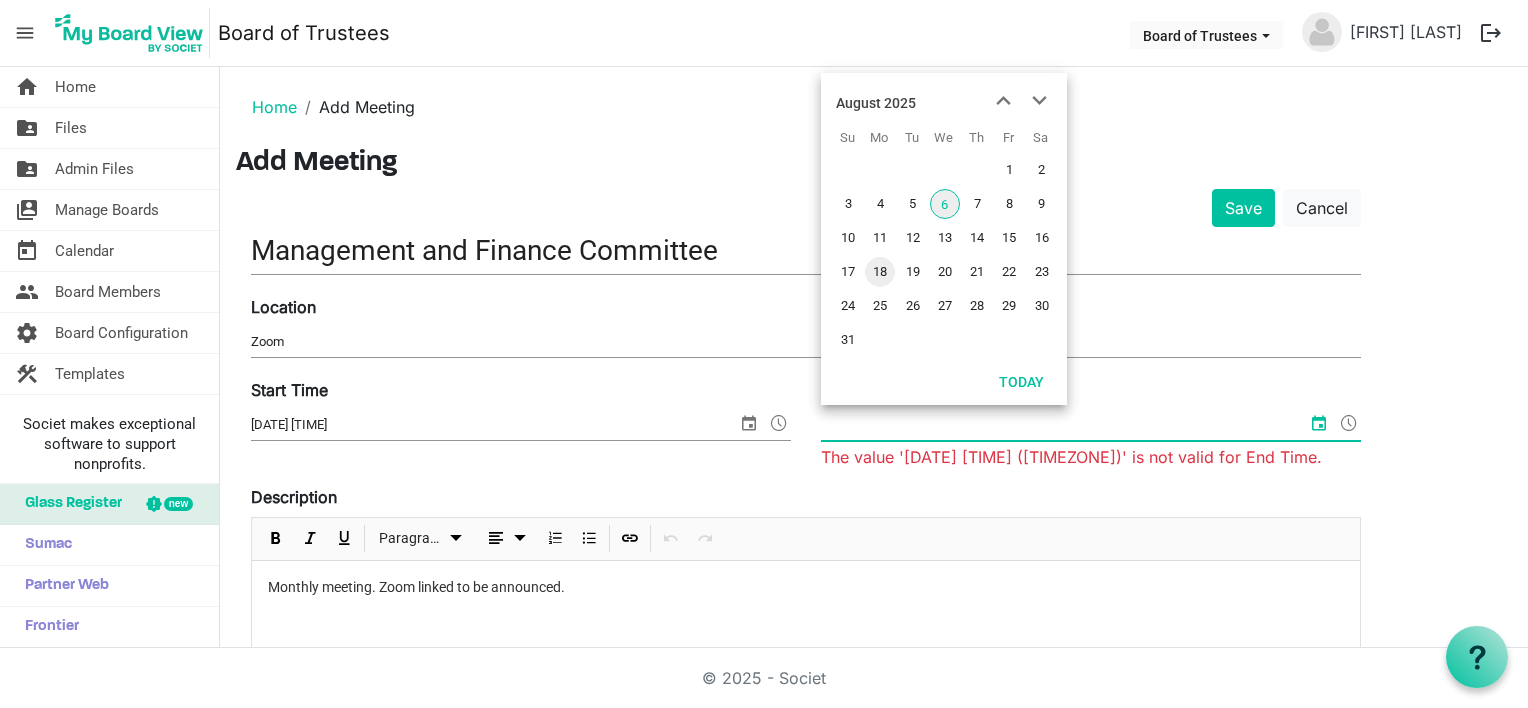 click on "18" at bounding box center [880, 272] 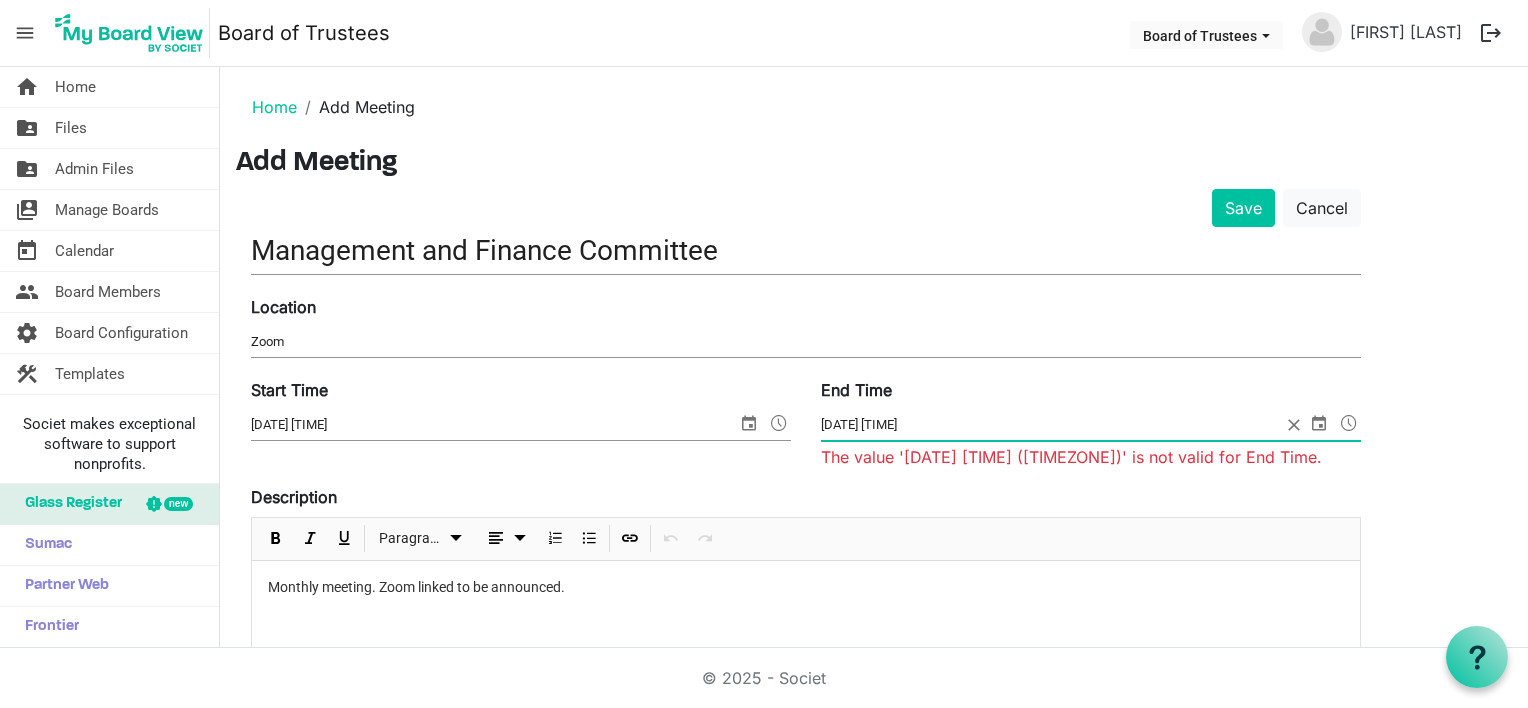 click at bounding box center (779, 423) 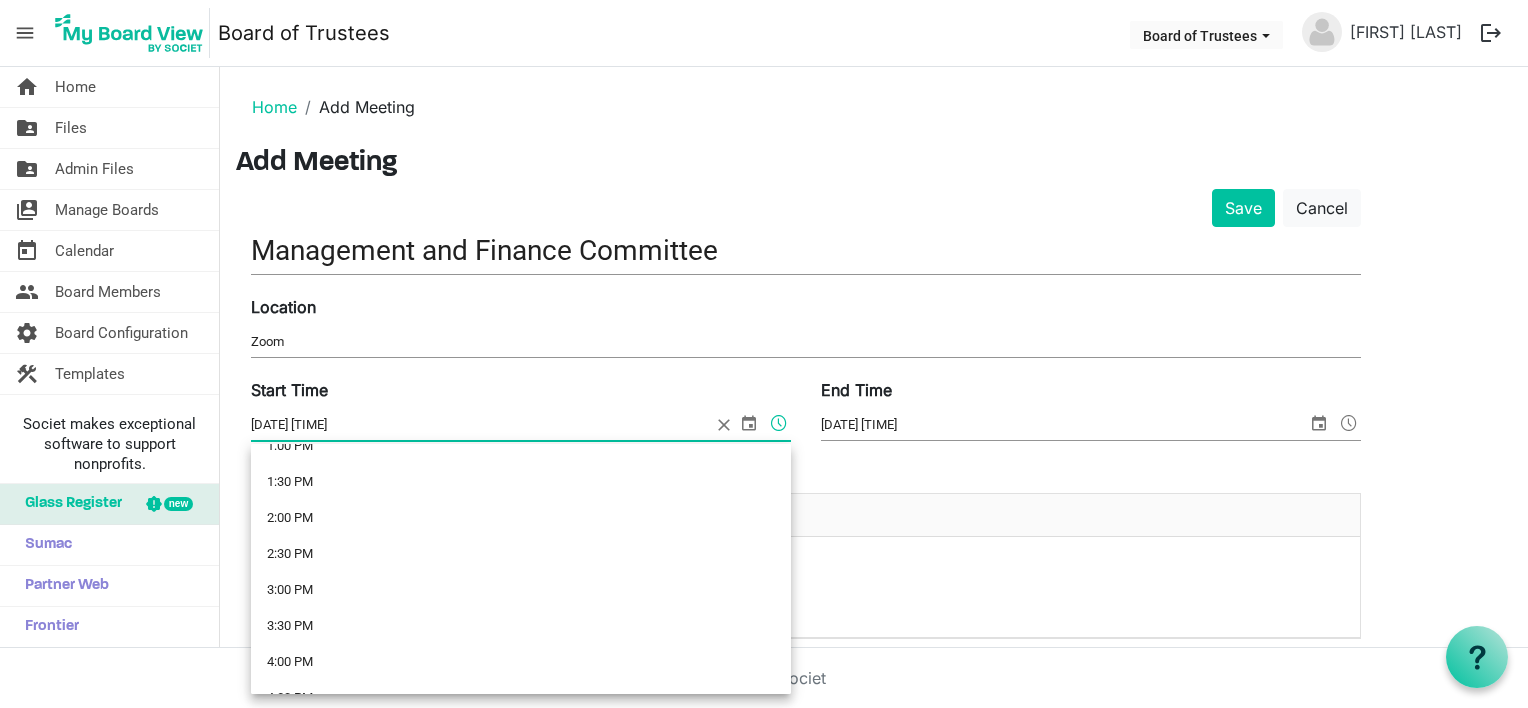 scroll, scrollTop: 966, scrollLeft: 0, axis: vertical 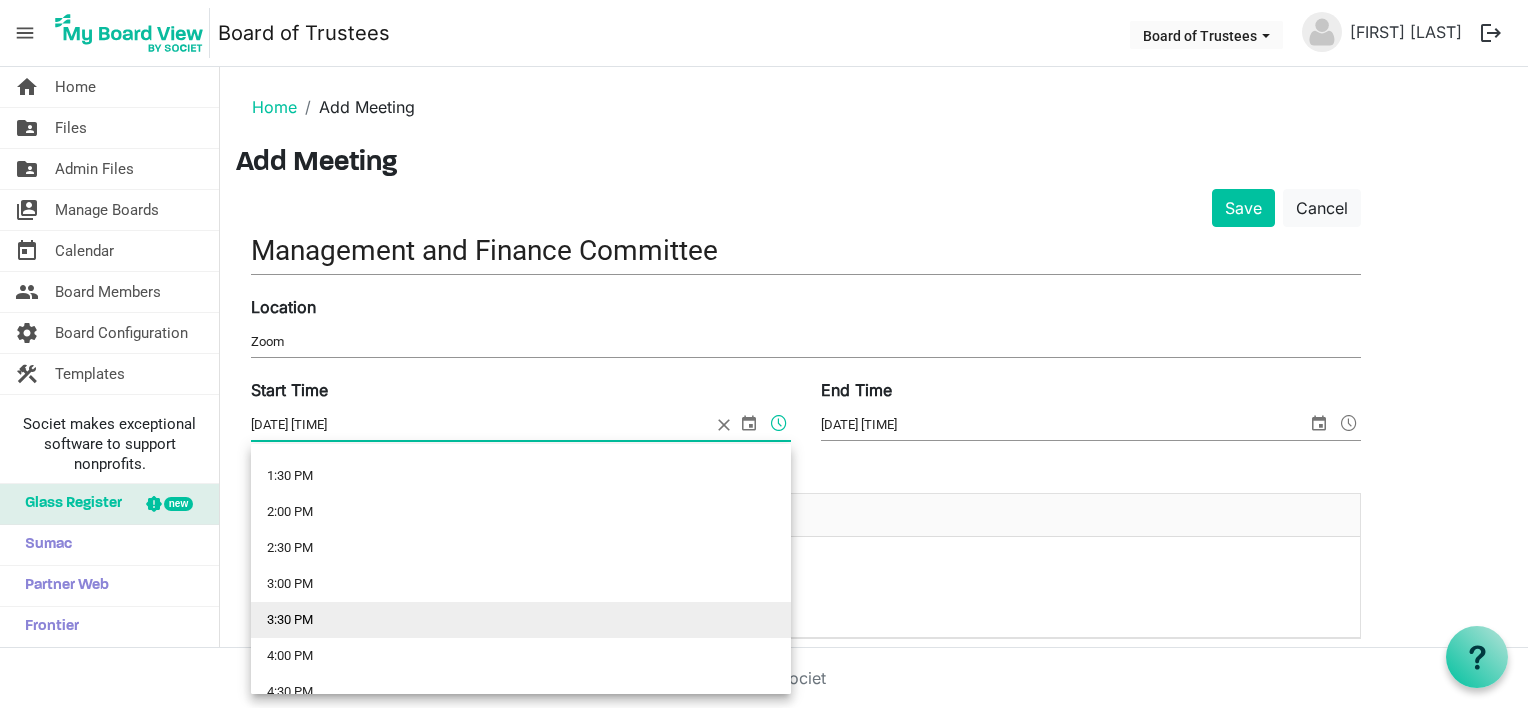 click on "3:30 PM" at bounding box center [521, 620] 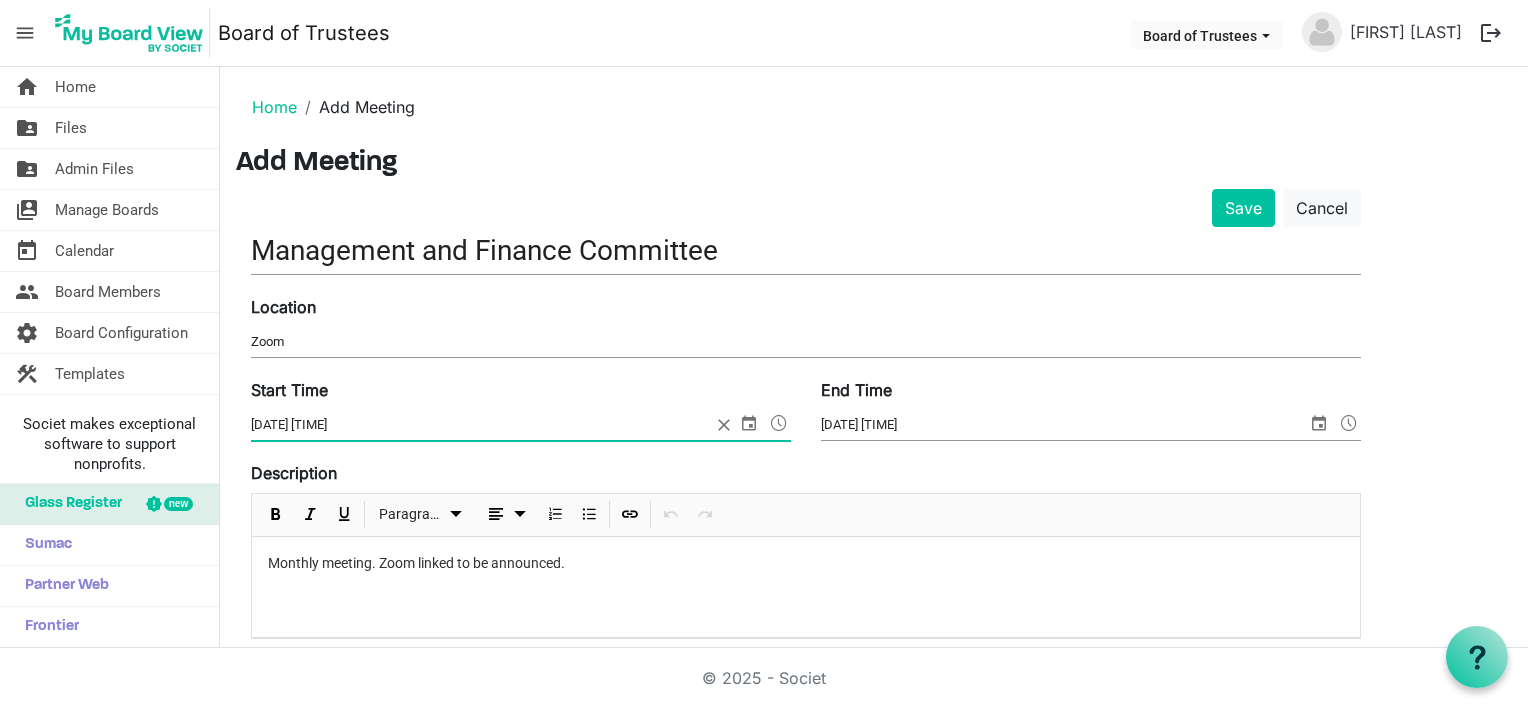 click at bounding box center (1349, 423) 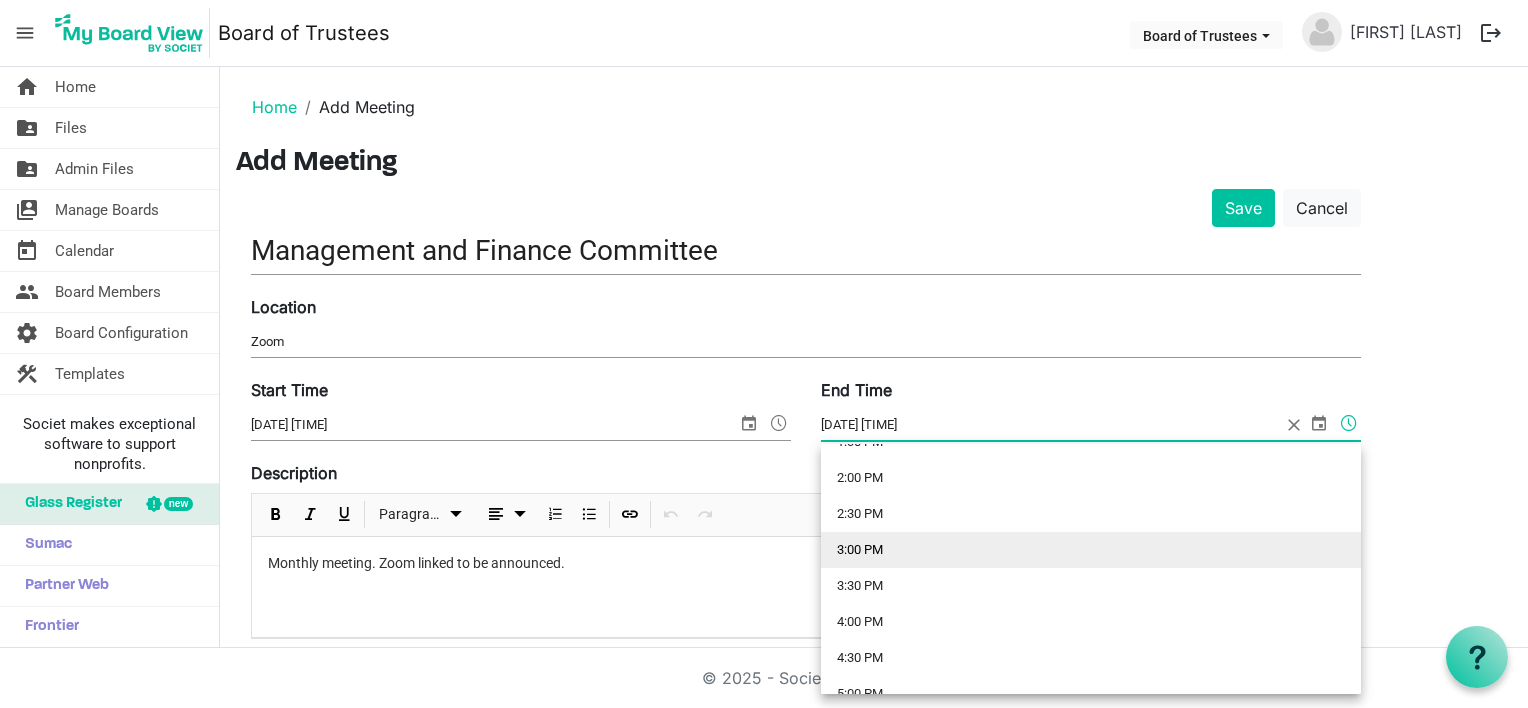 scroll, scrollTop: 1200, scrollLeft: 0, axis: vertical 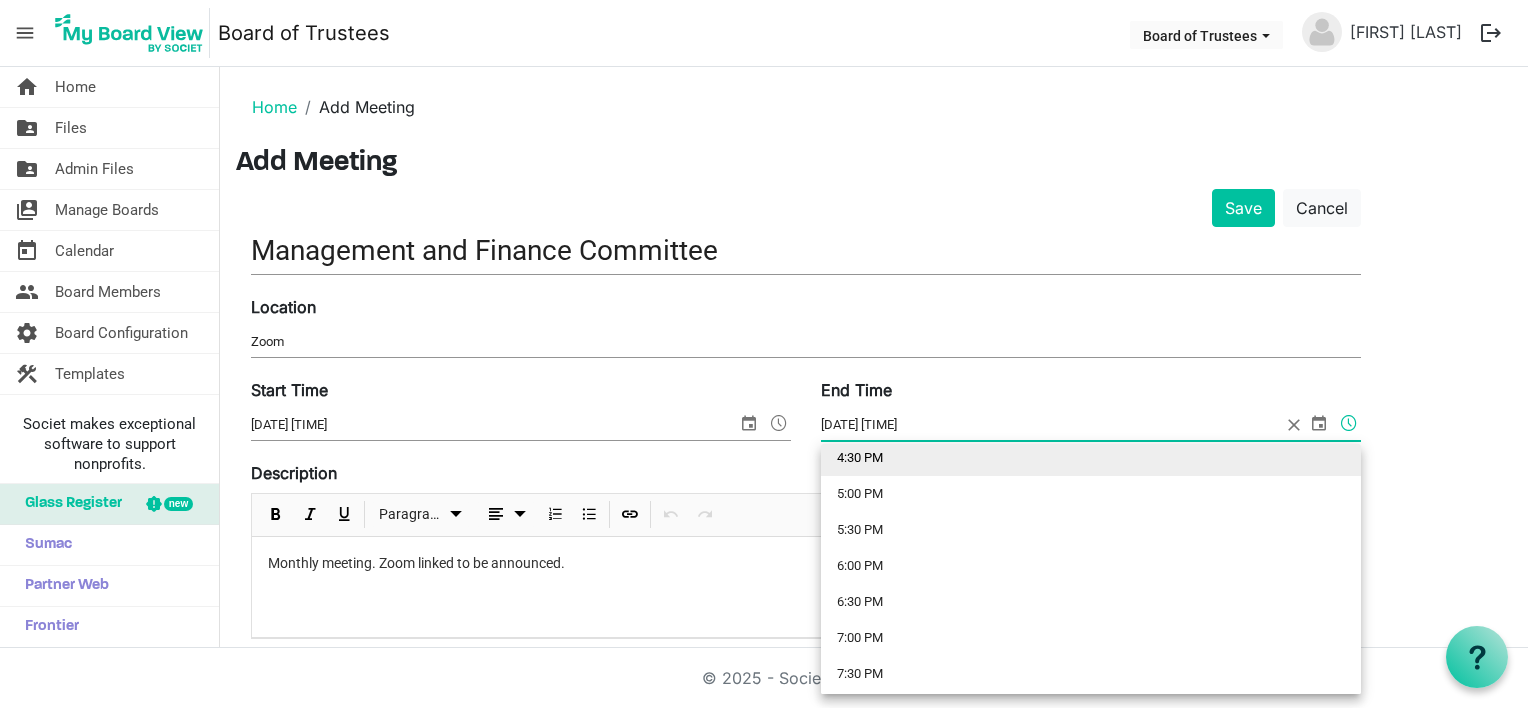 click on "4:30 PM" at bounding box center [1091, 458] 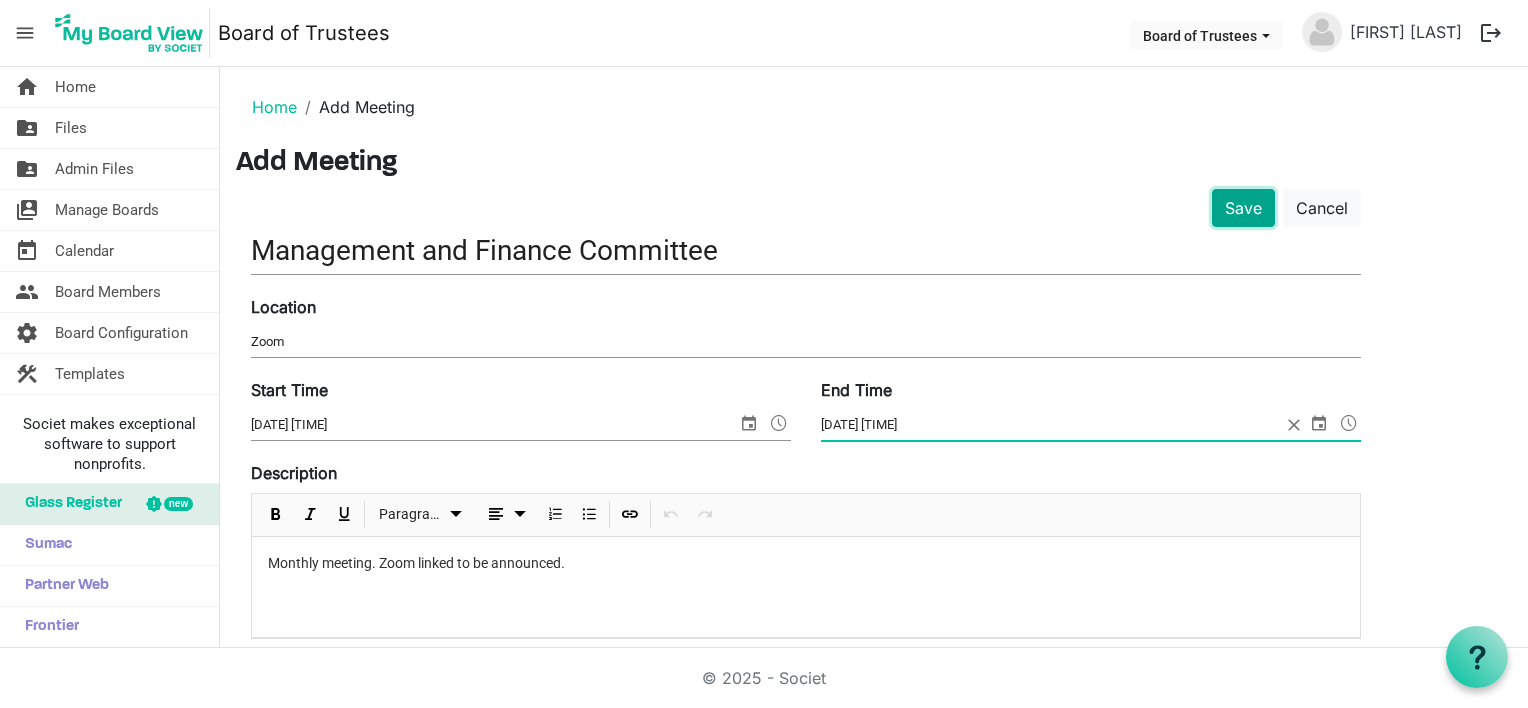 click on "Save" at bounding box center [1243, 208] 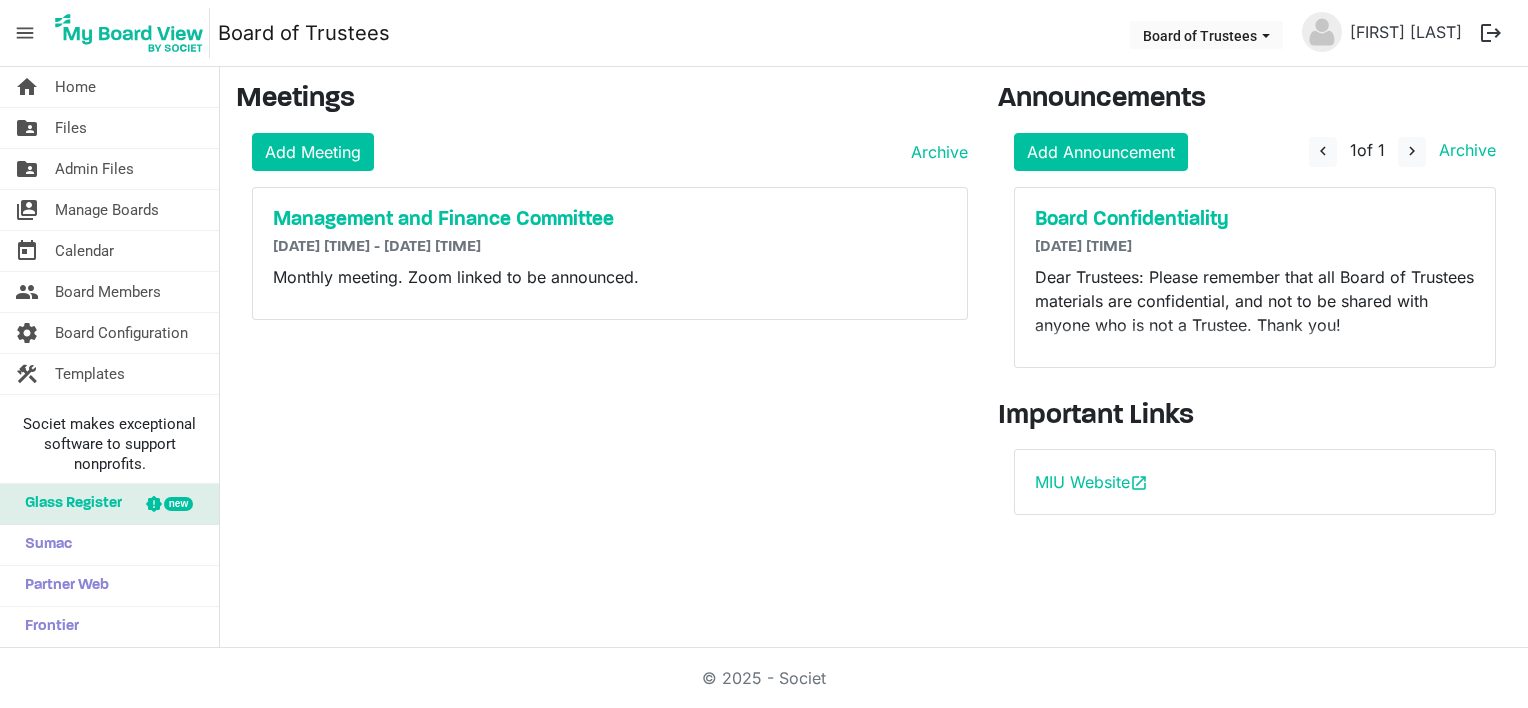 scroll, scrollTop: 0, scrollLeft: 0, axis: both 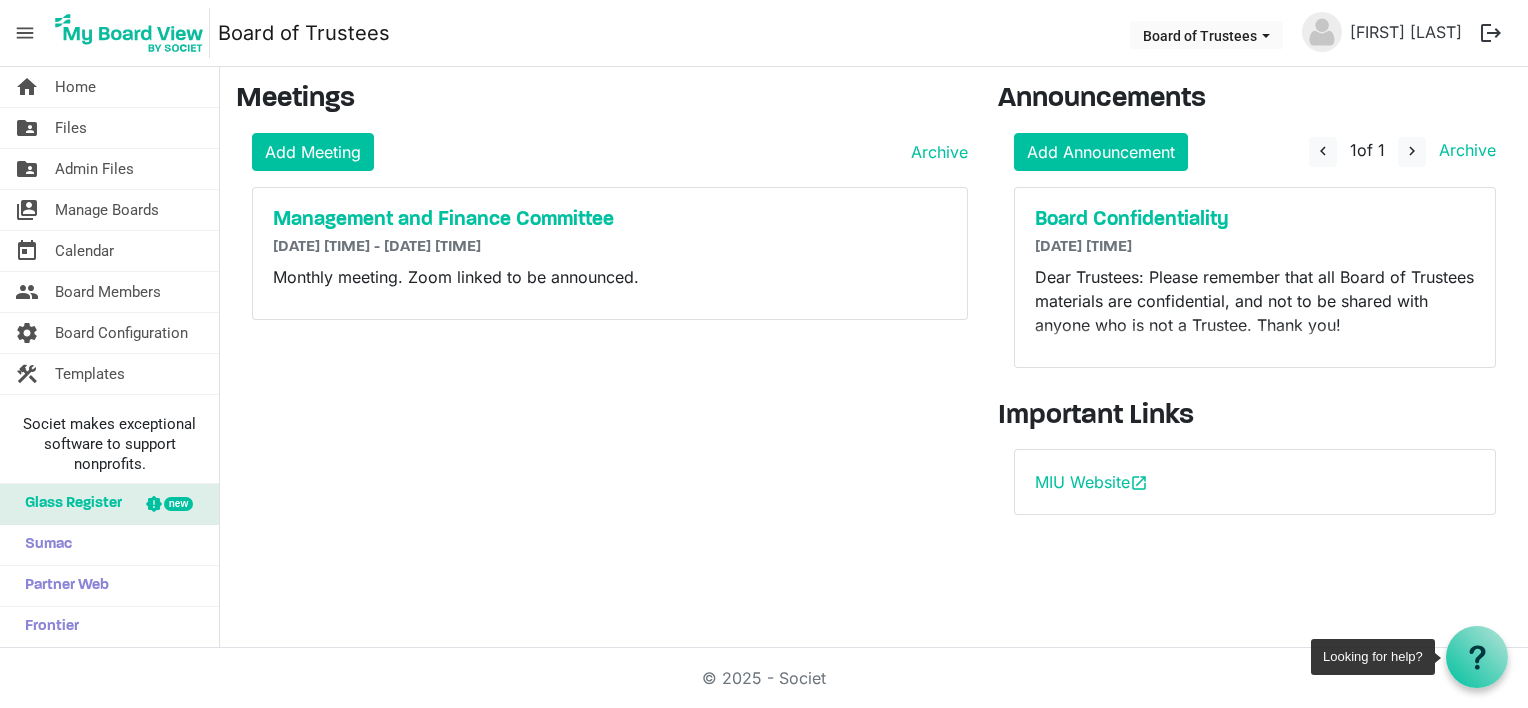 click 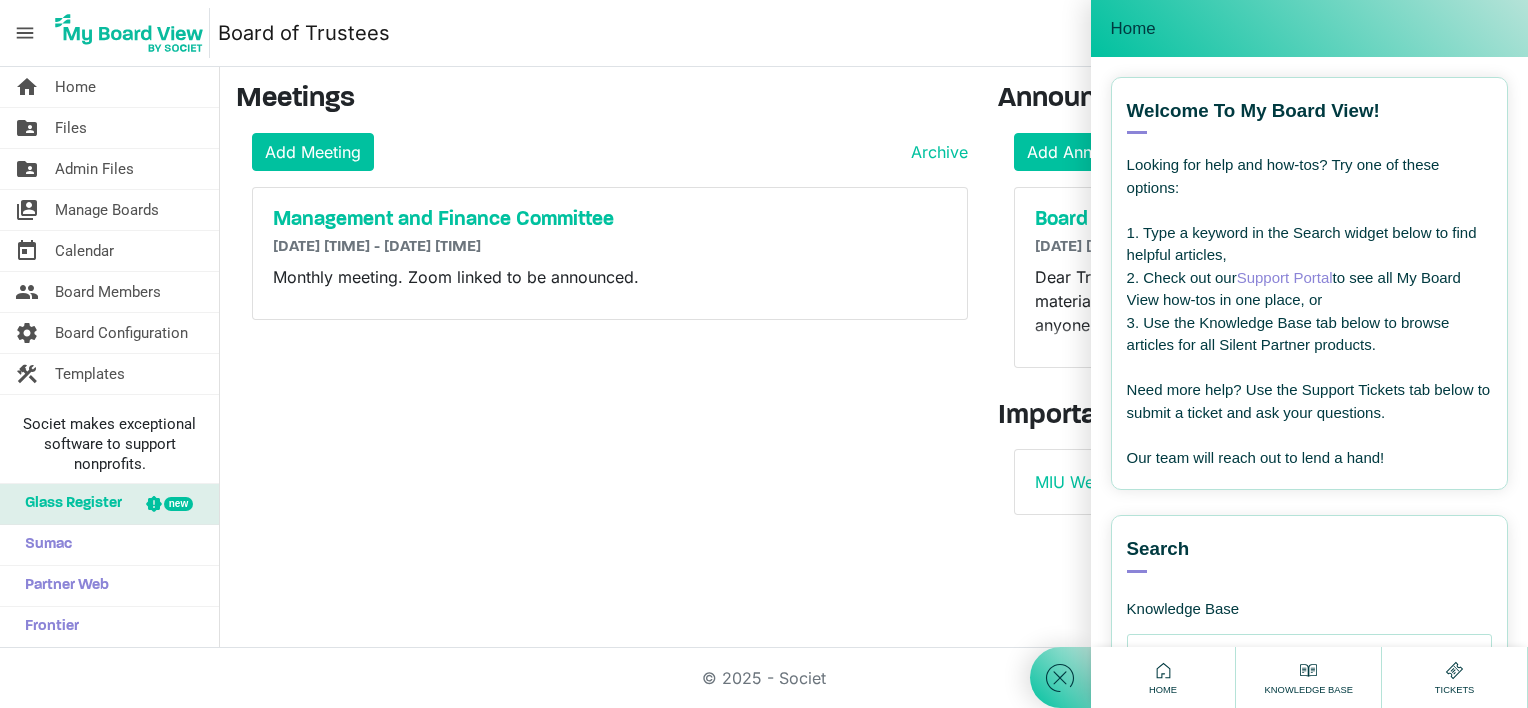 scroll, scrollTop: 100, scrollLeft: 0, axis: vertical 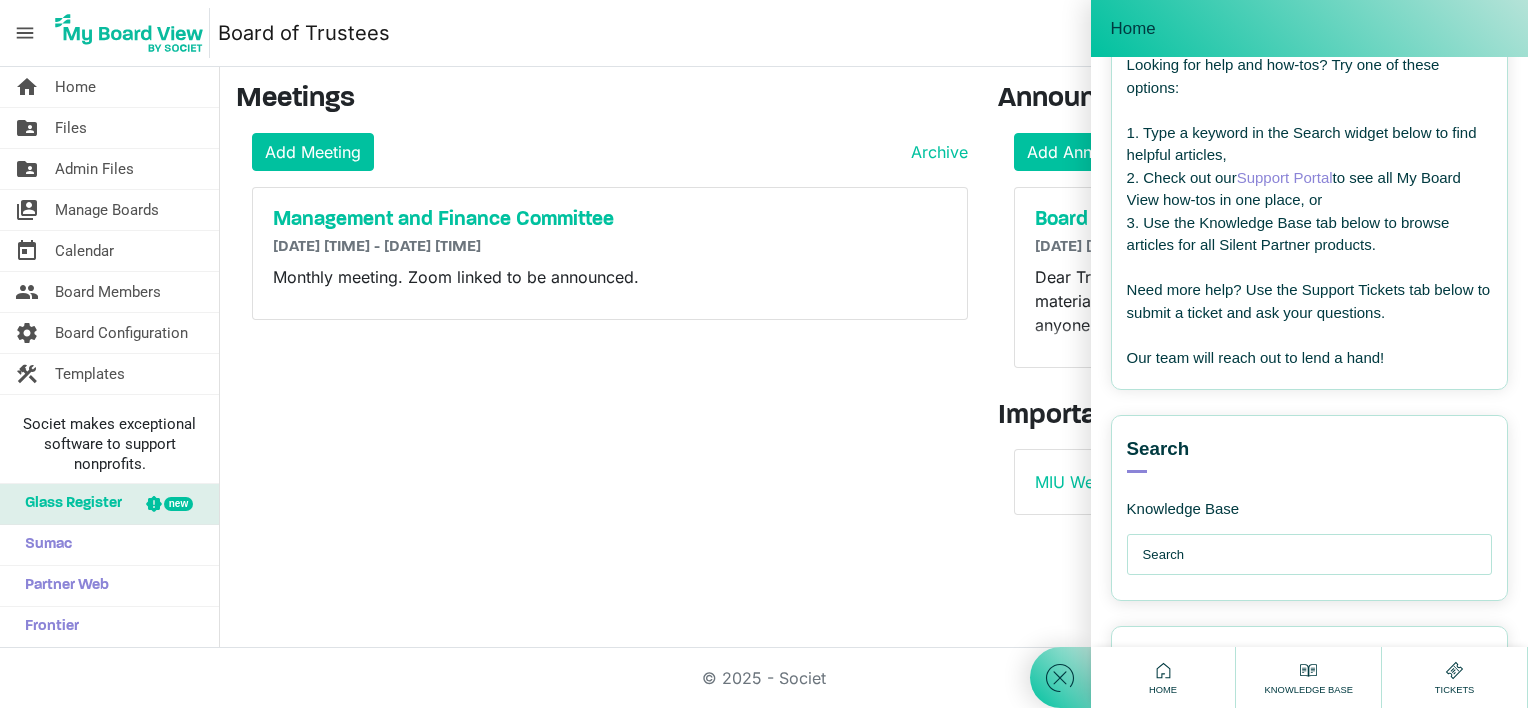click at bounding box center (1314, 555) 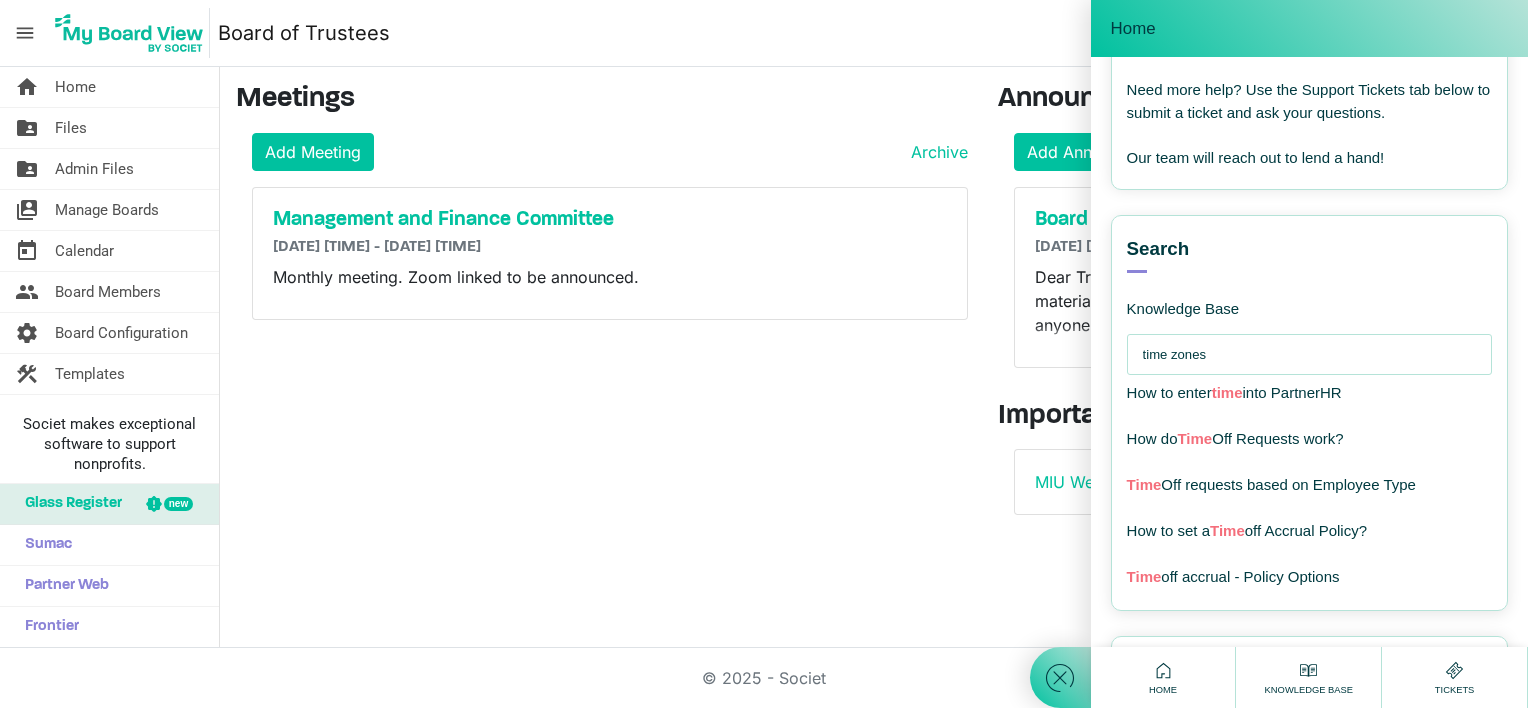 scroll, scrollTop: 464, scrollLeft: 0, axis: vertical 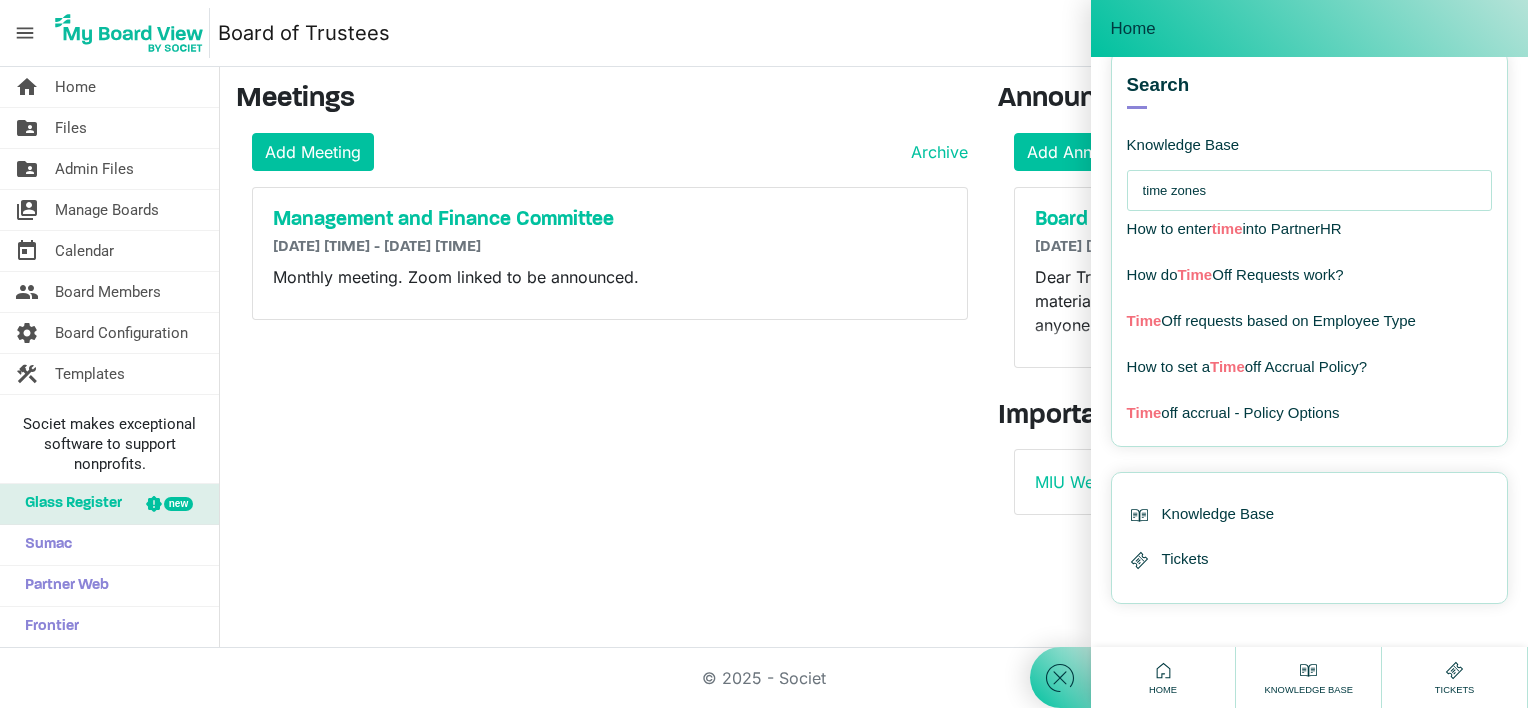 type on "time zones" 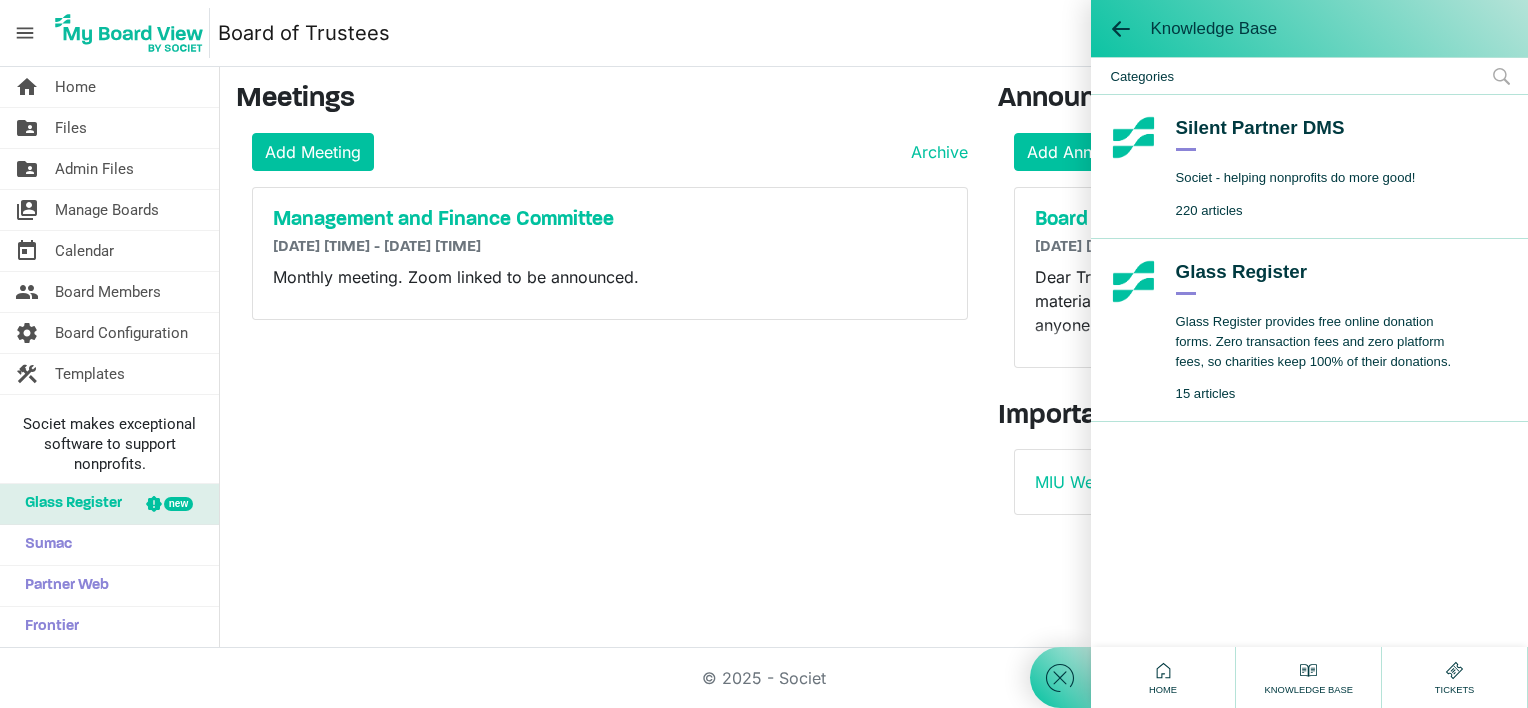 click 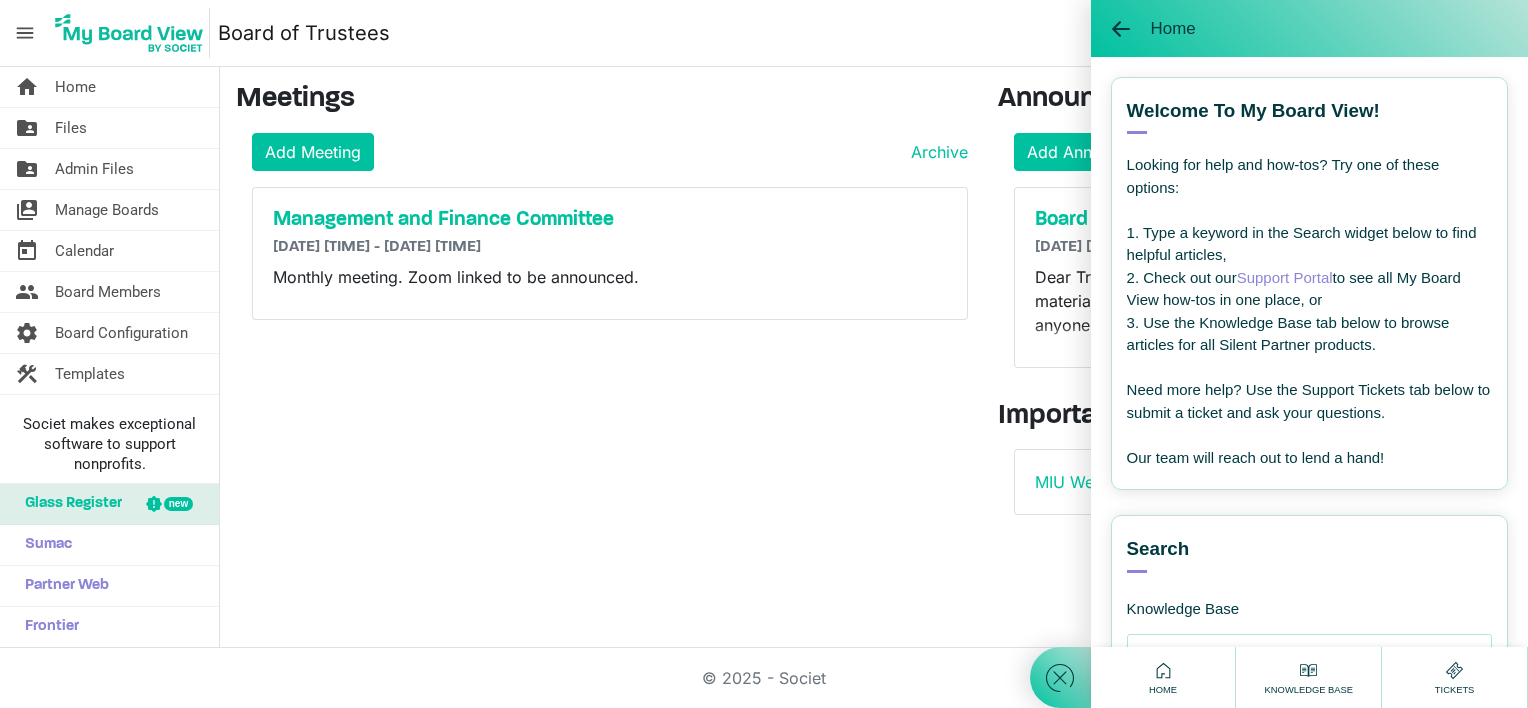 click on "Support Portal" at bounding box center [1285, 277] 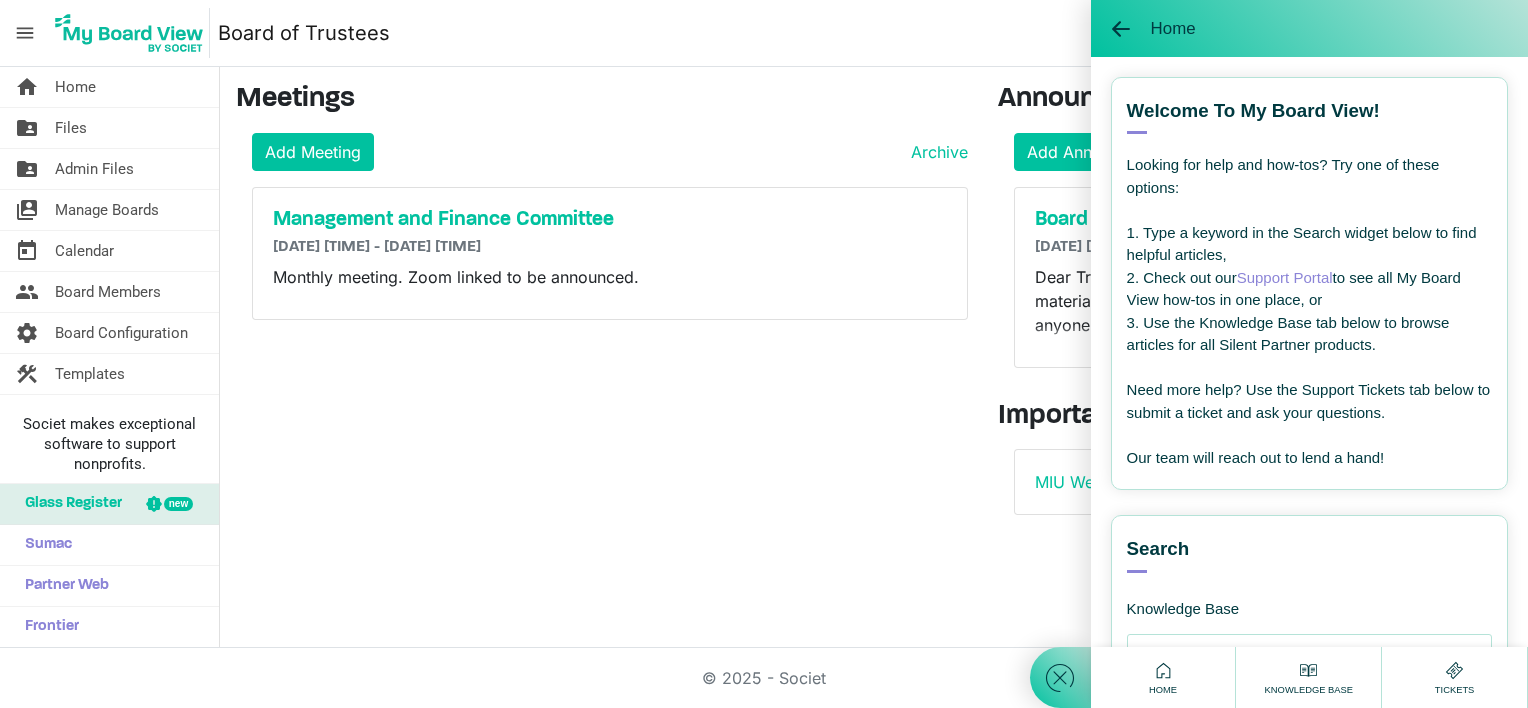 click on "menu
Board of Trustees
Board of Trustees
Elaine Guthrie
logout" at bounding box center [764, 33] 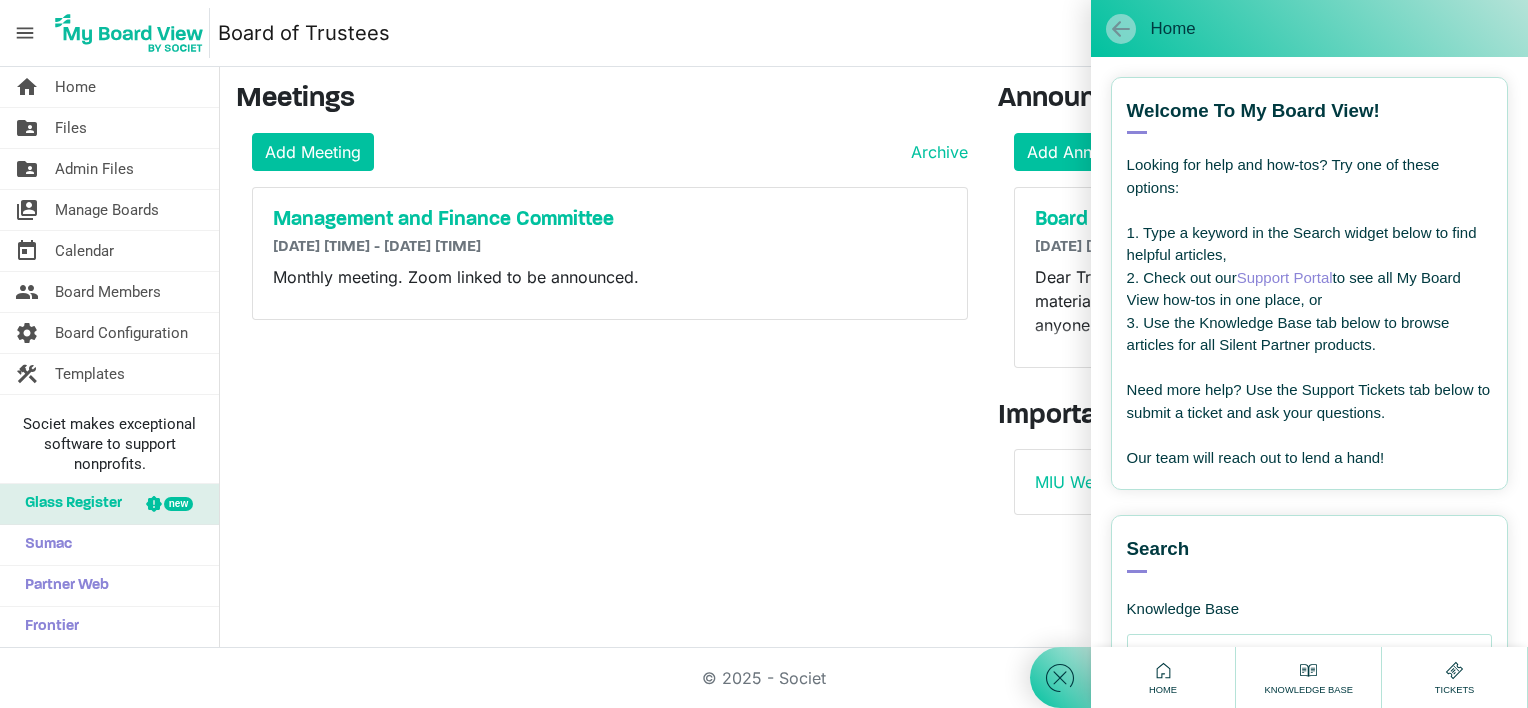 click at bounding box center (1121, 29) 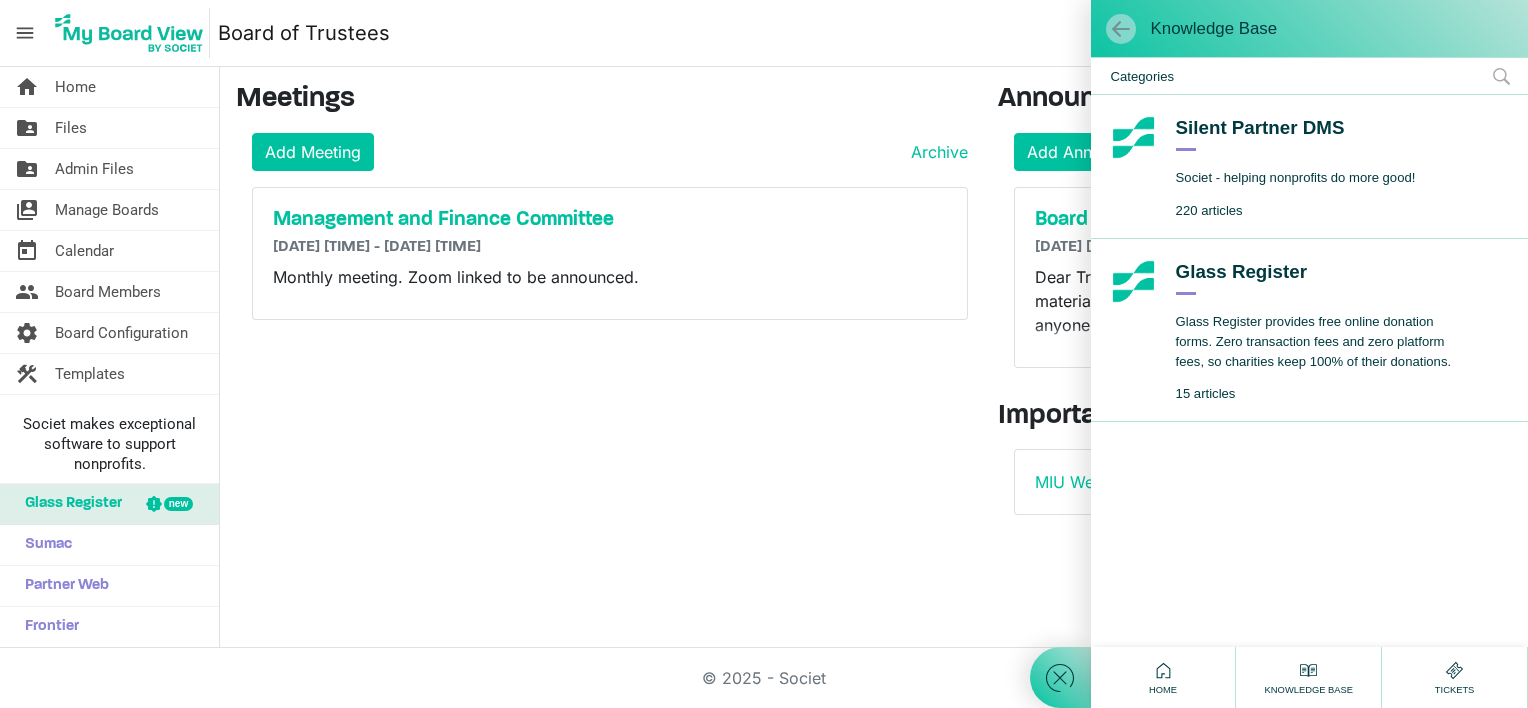 click at bounding box center [1121, 29] 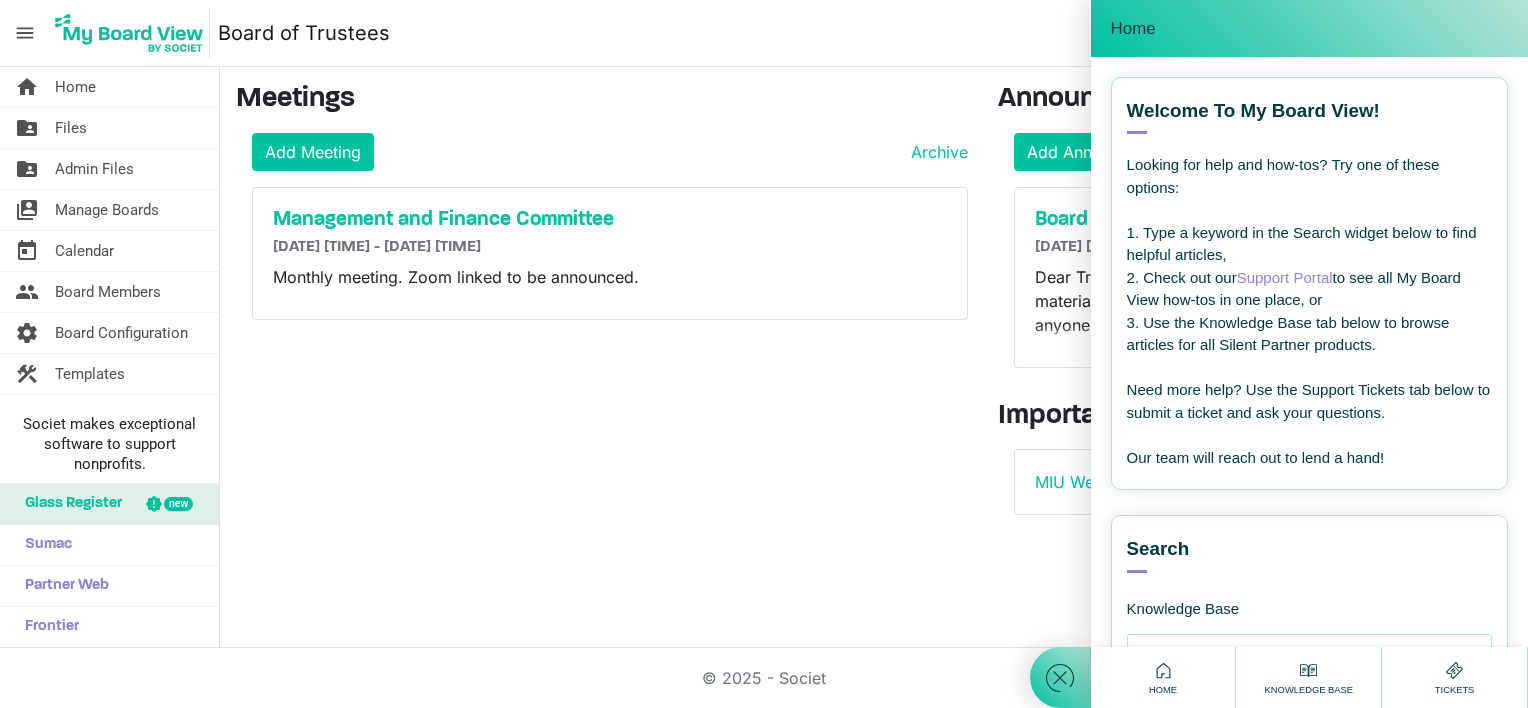 click on "Meetings
Add Meeting
Archive
Management and Finance Committee
8/18/2025 3:30 PM - 8/18/2025 4:30 PM
Monthly meeting. Zoom linked to be announced." at bounding box center (602, 307) 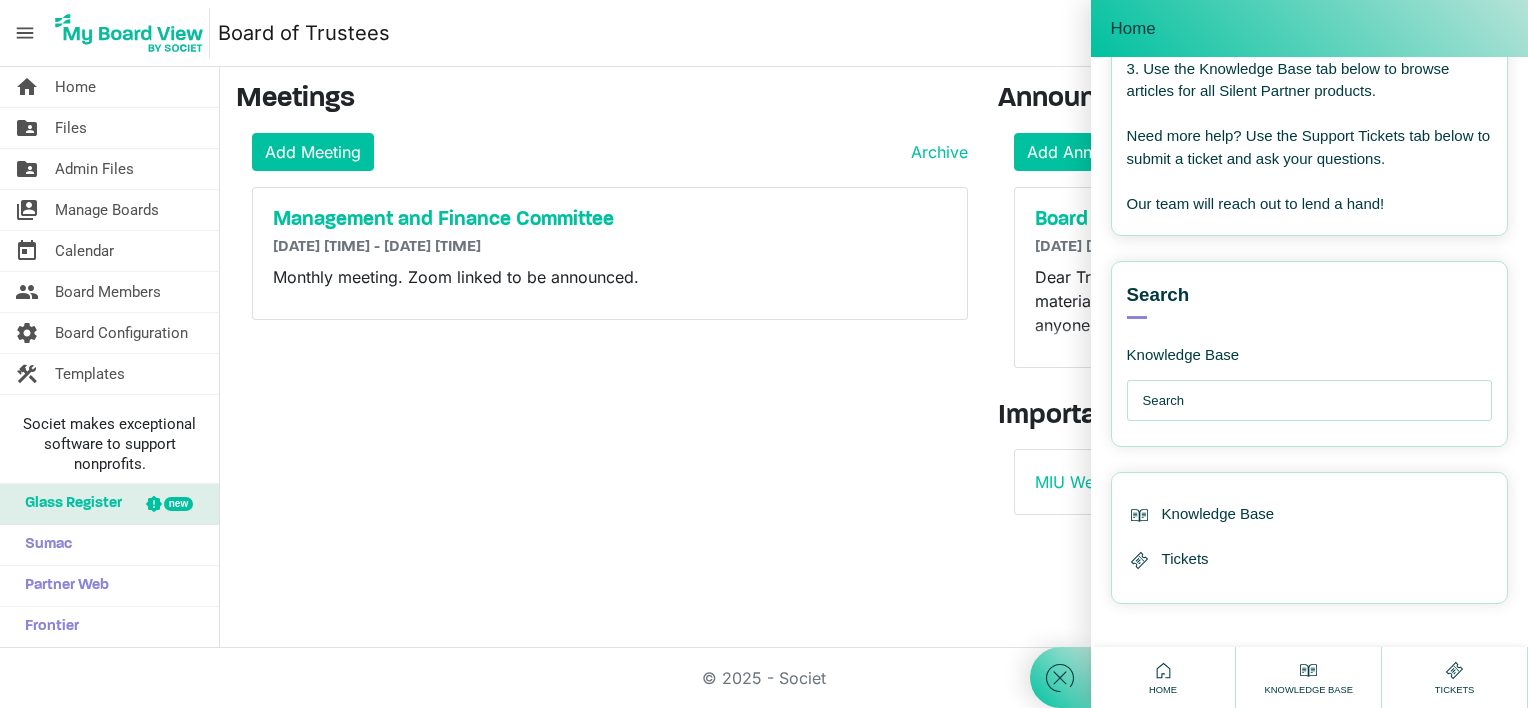 scroll, scrollTop: 0, scrollLeft: 0, axis: both 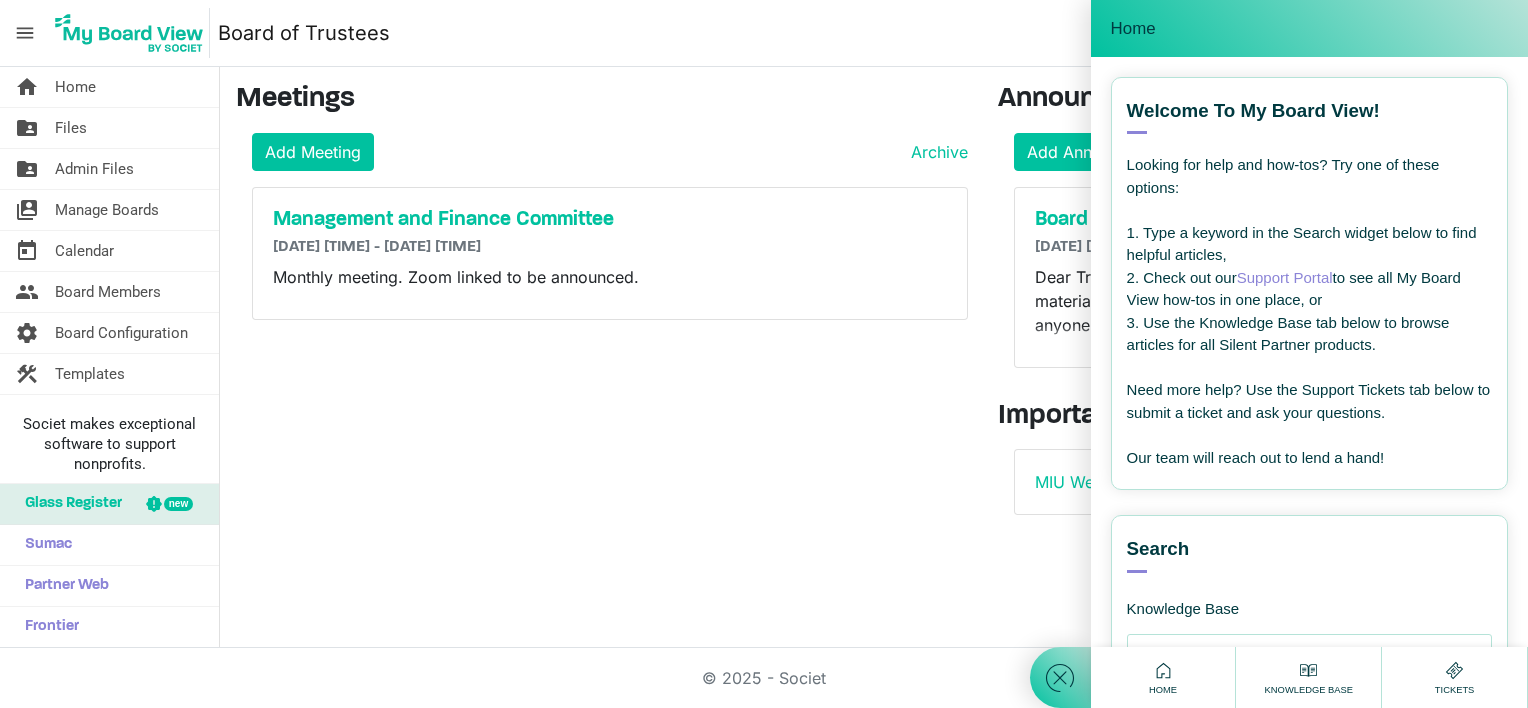 click on "Management and Finance Committee
8/18/2025 3:30 PM - 8/18/2025 4:30 PM
Monthly meeting. Zoom linked to be announced." at bounding box center [610, 253] 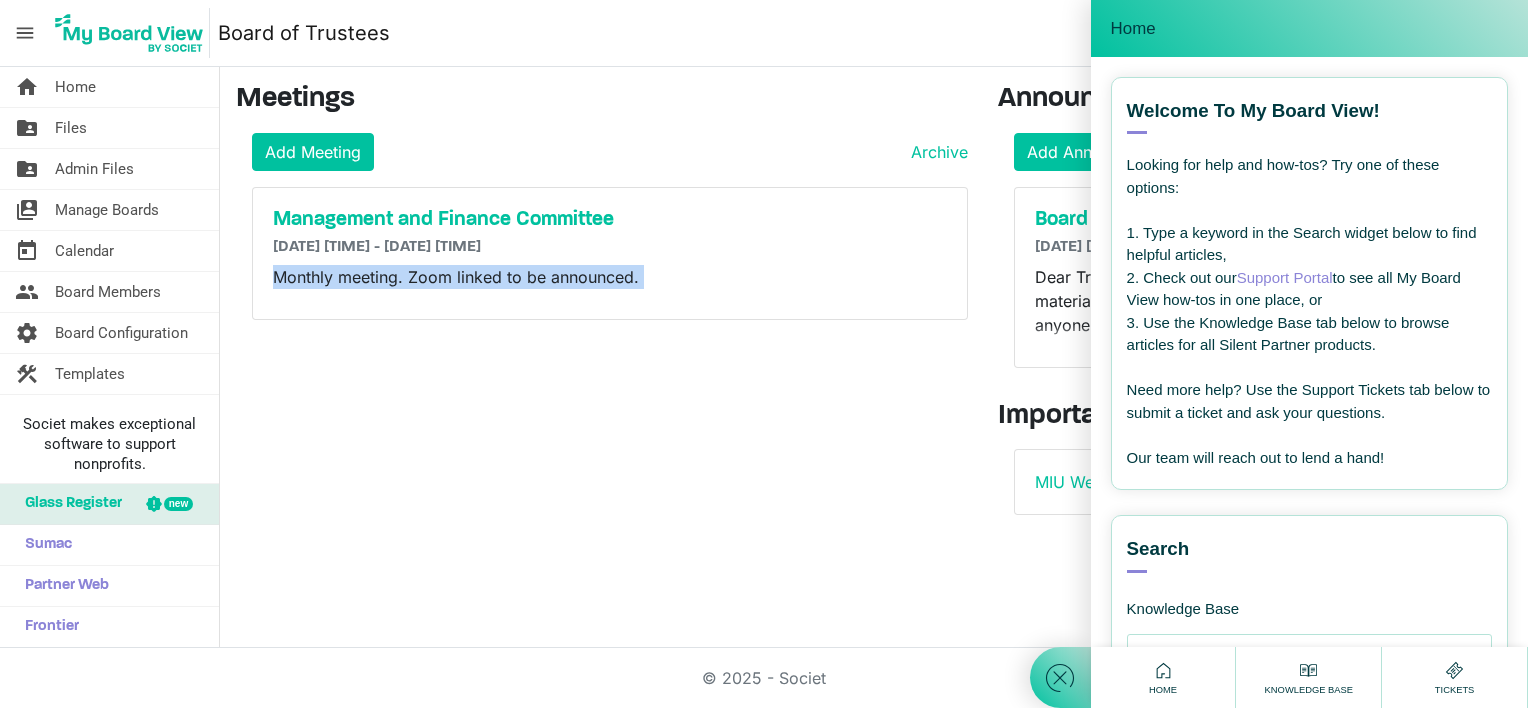 click on "Management and Finance Committee
8/18/2025 3:30 PM - 8/18/2025 4:30 PM
Monthly meeting. Zoom linked to be announced." at bounding box center [610, 253] 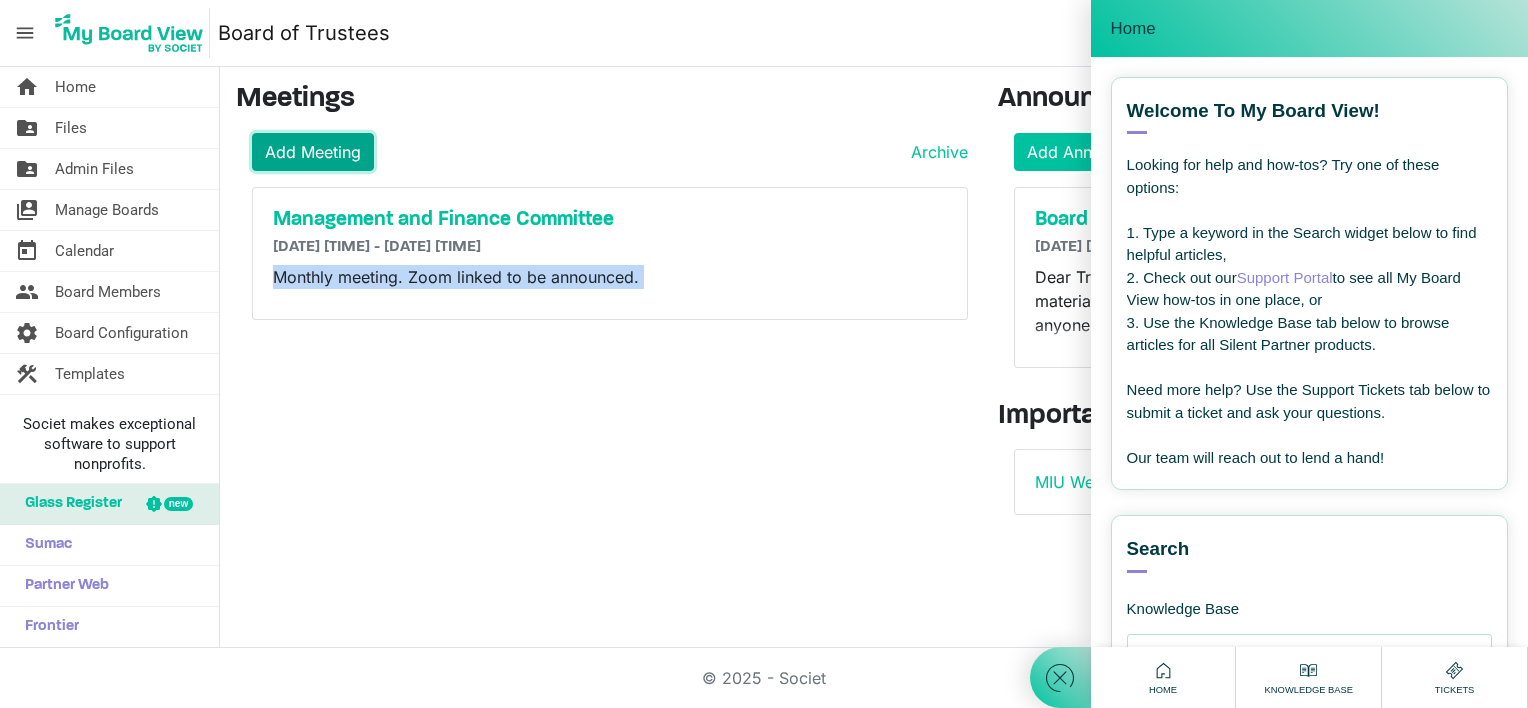 click on "Add Meeting" at bounding box center [313, 152] 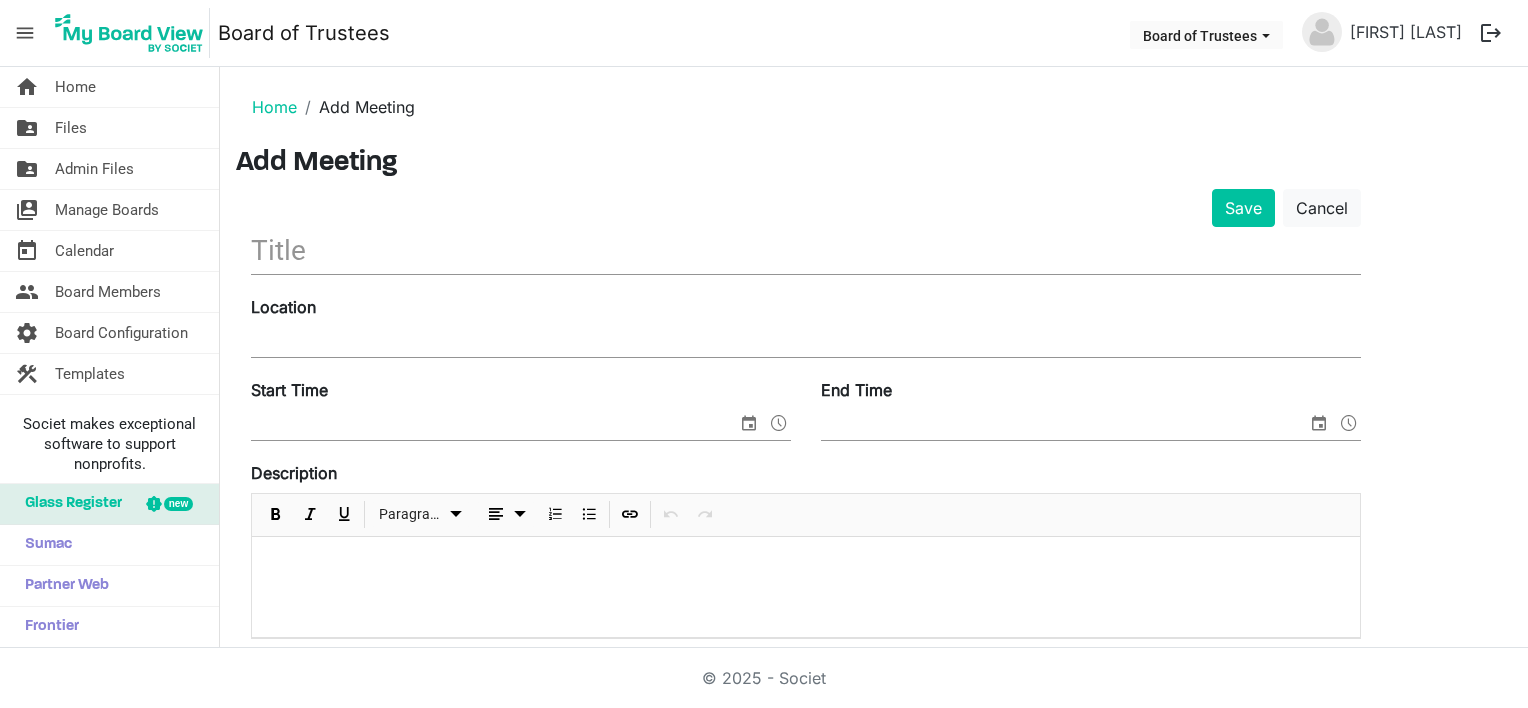 scroll, scrollTop: 0, scrollLeft: 0, axis: both 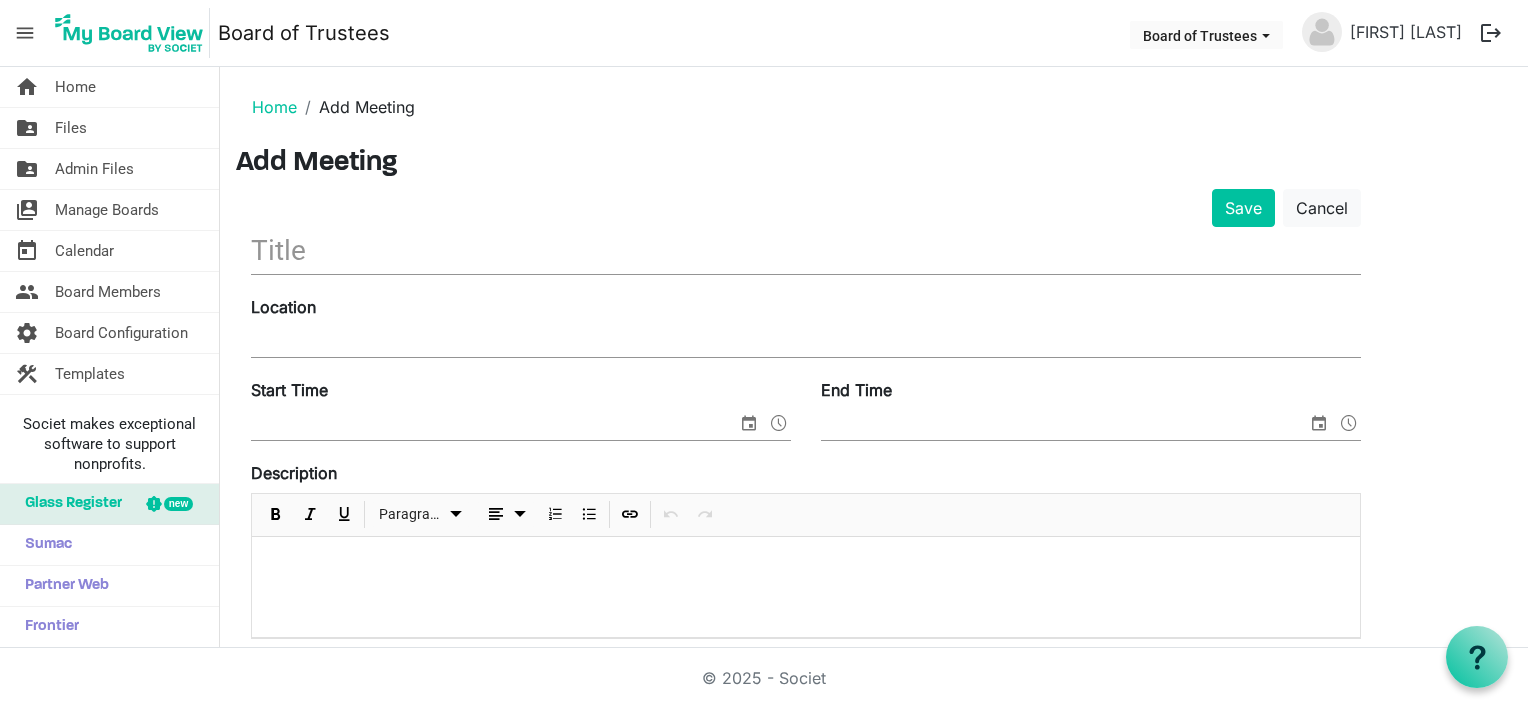 click at bounding box center (806, 250) 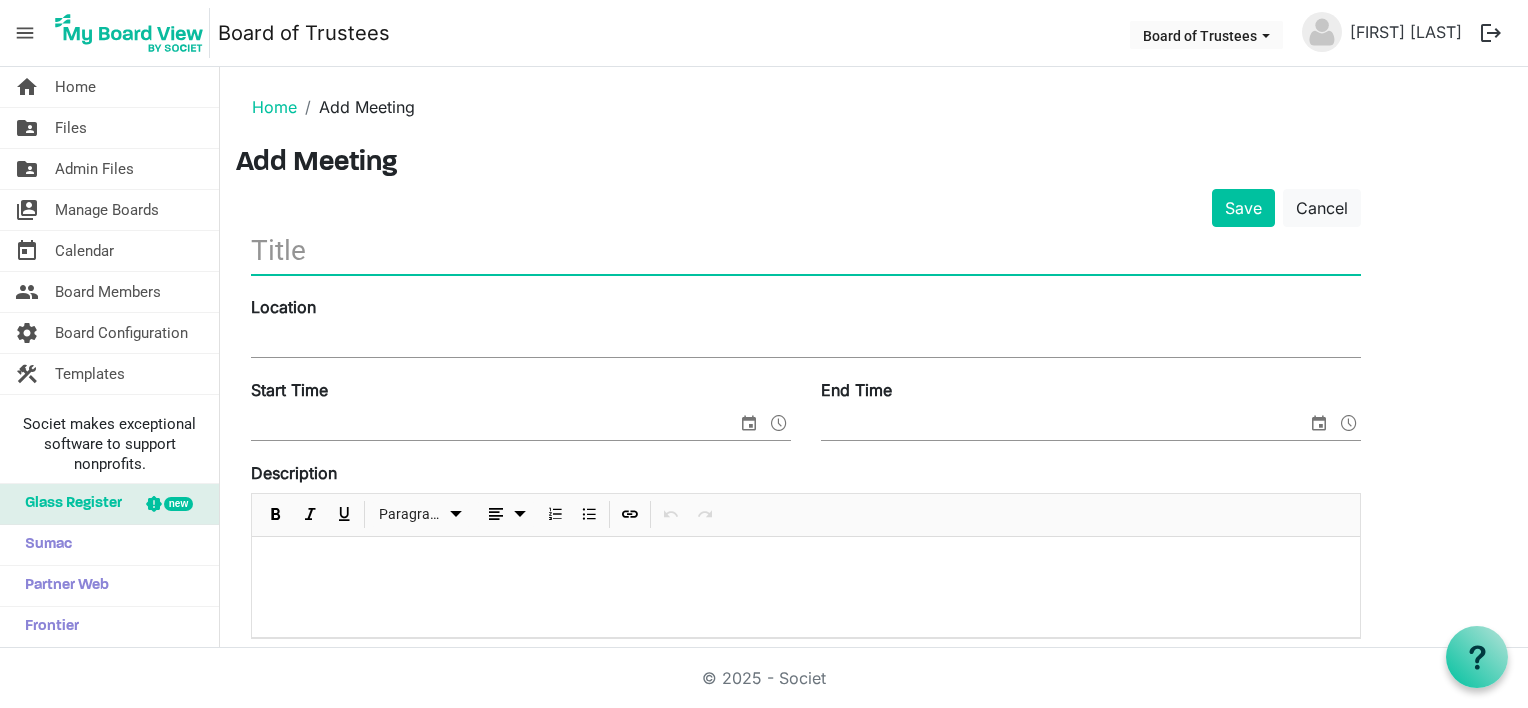 type on "Management and Finance Committee" 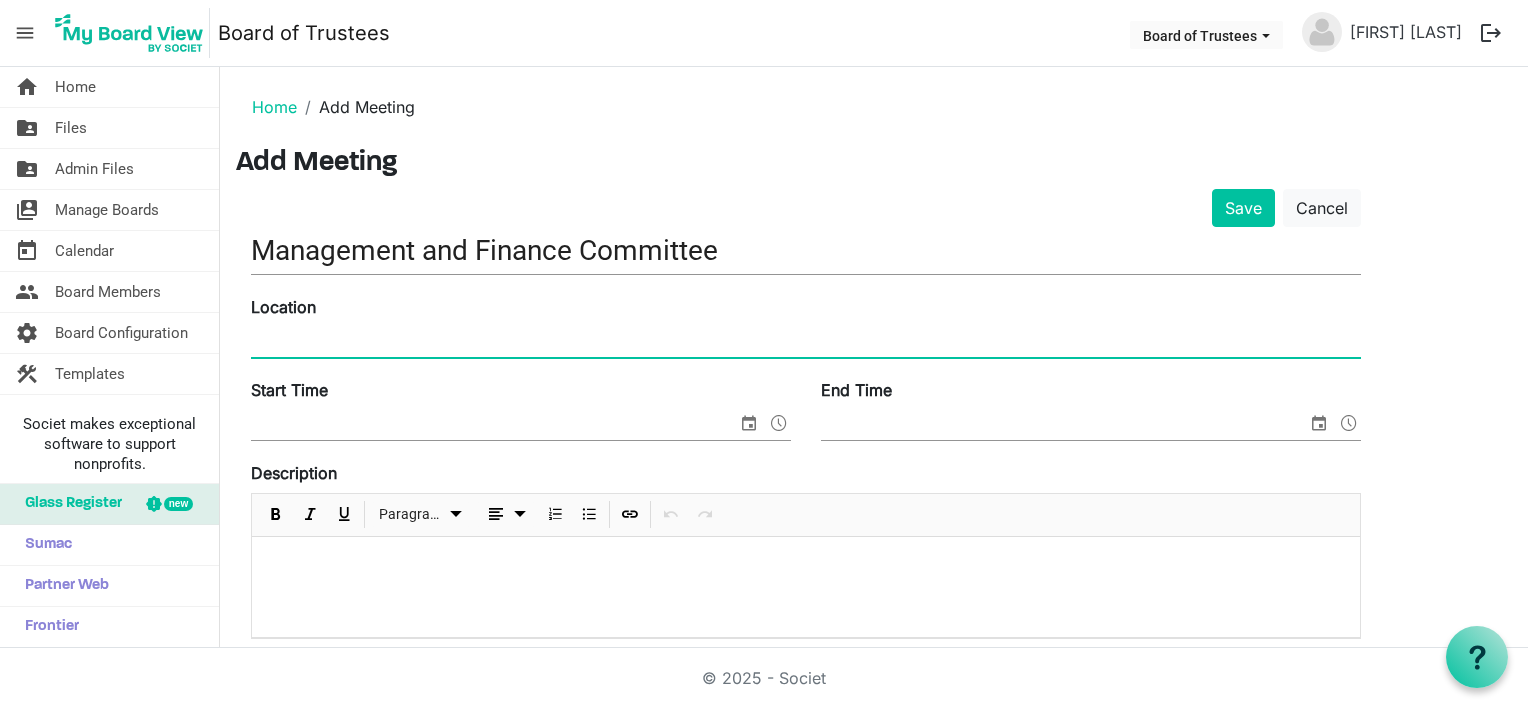 click on "Location" at bounding box center (806, 342) 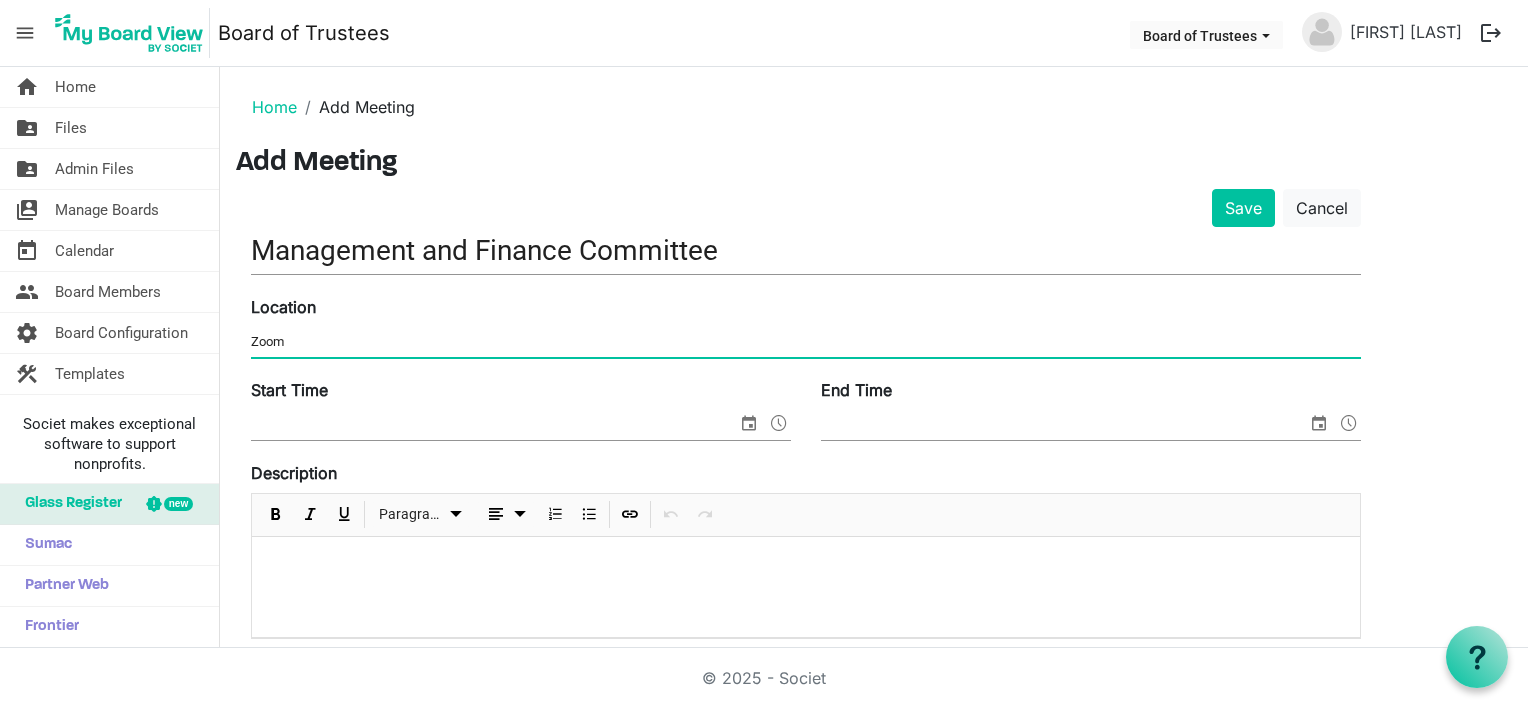 type on "Zoom" 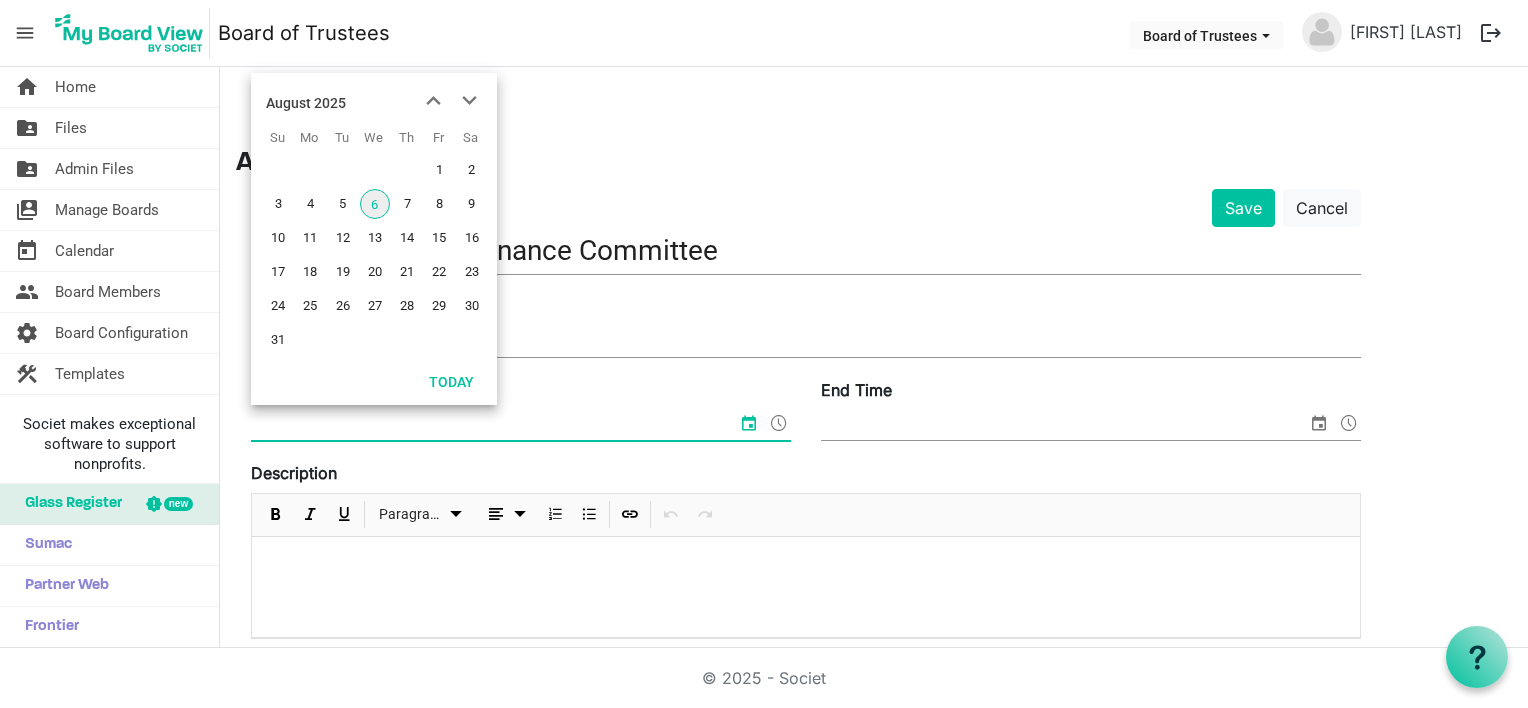click on "Start Time" at bounding box center (494, 425) 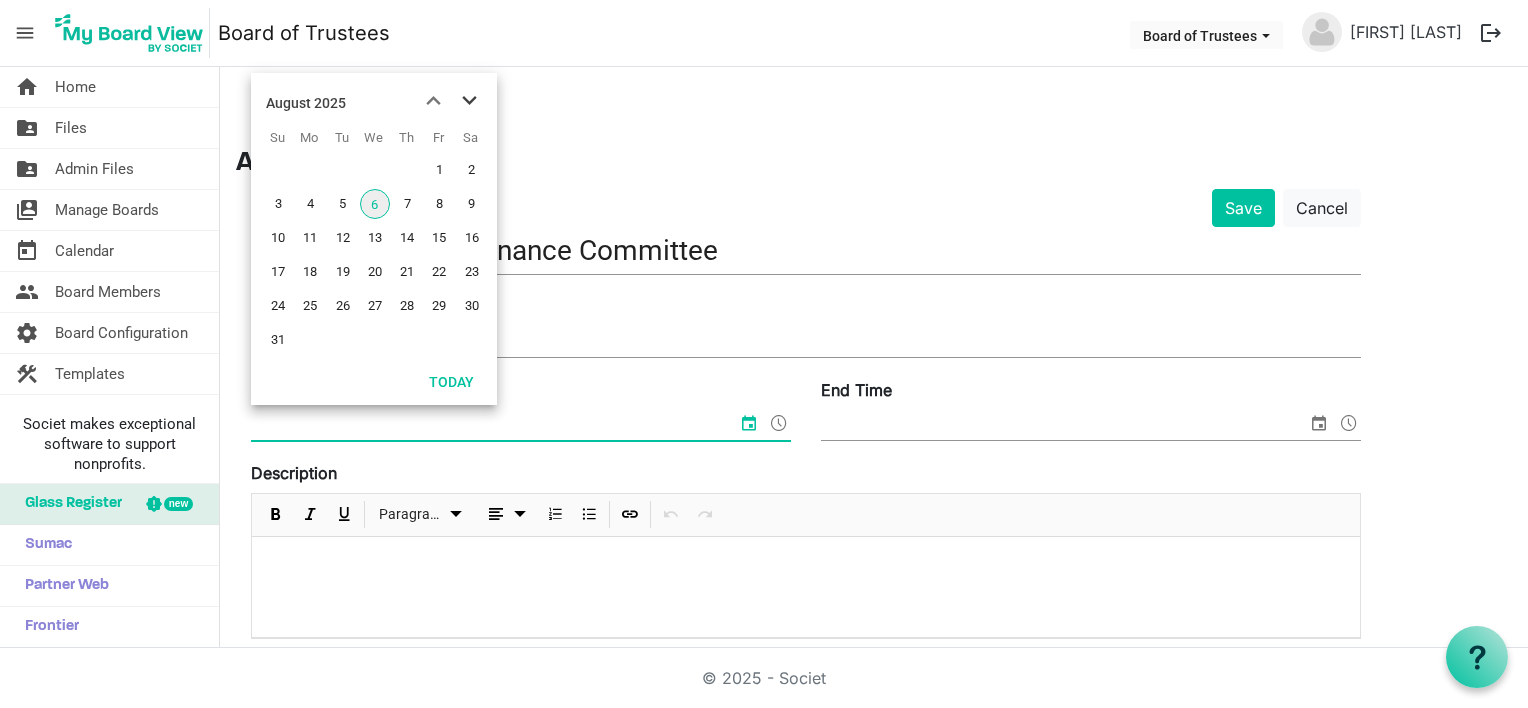 click at bounding box center (469, 101) 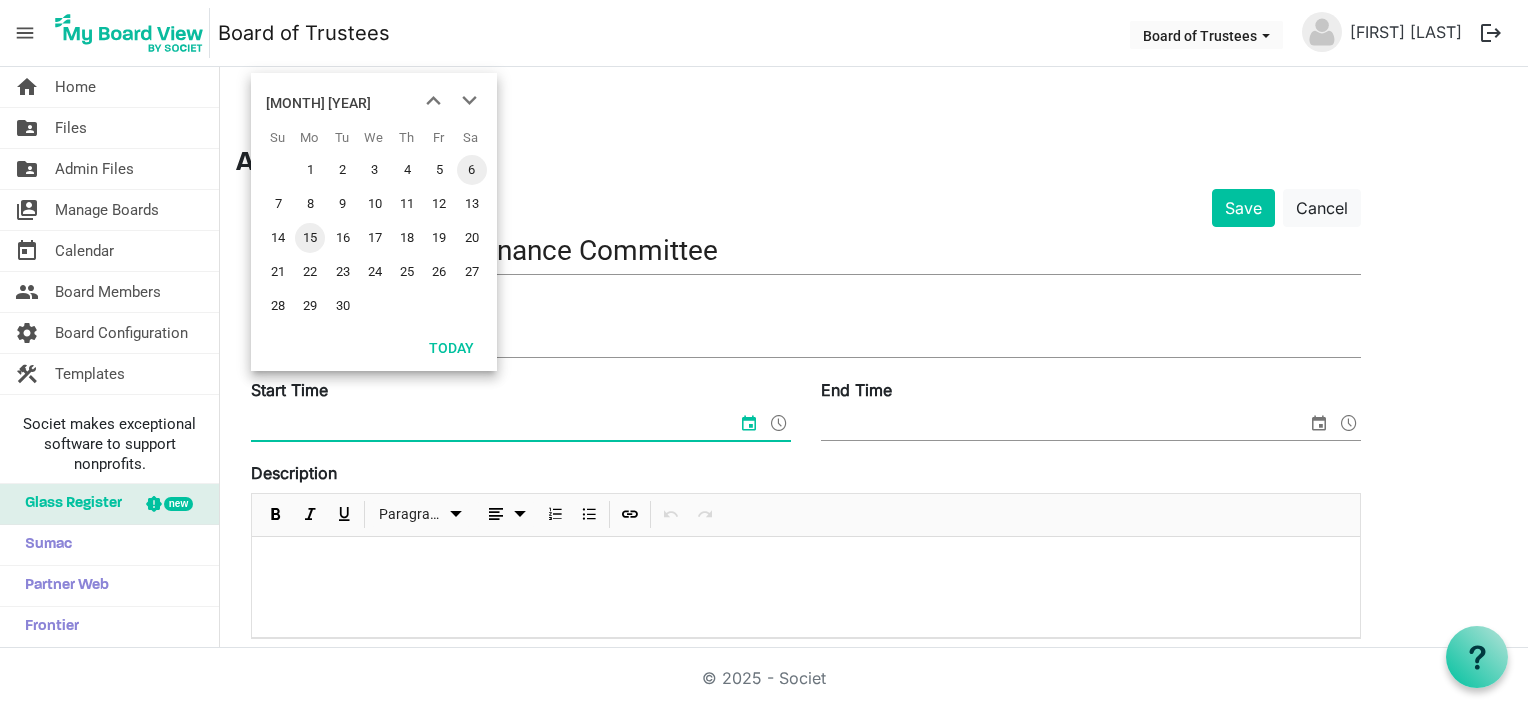 click on "15" at bounding box center (310, 238) 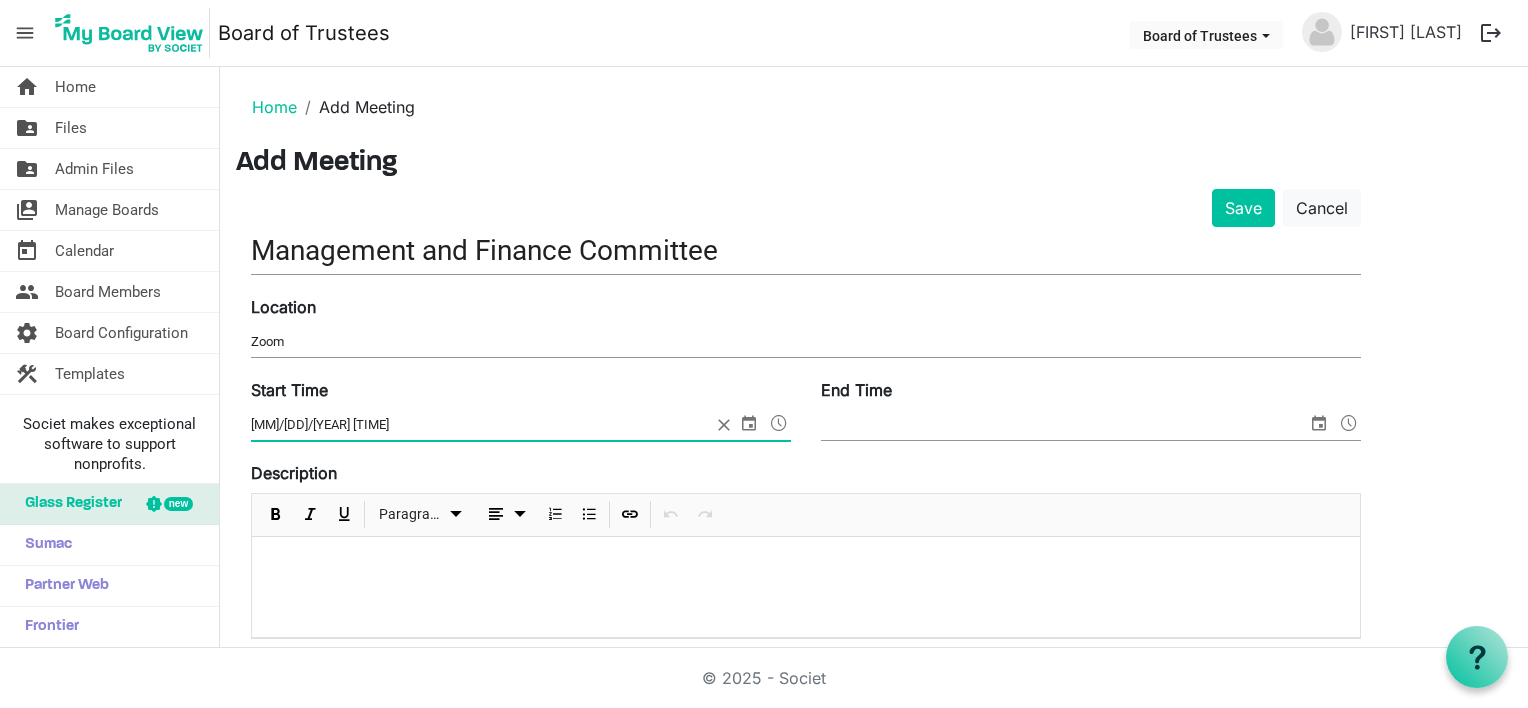 click at bounding box center (779, 423) 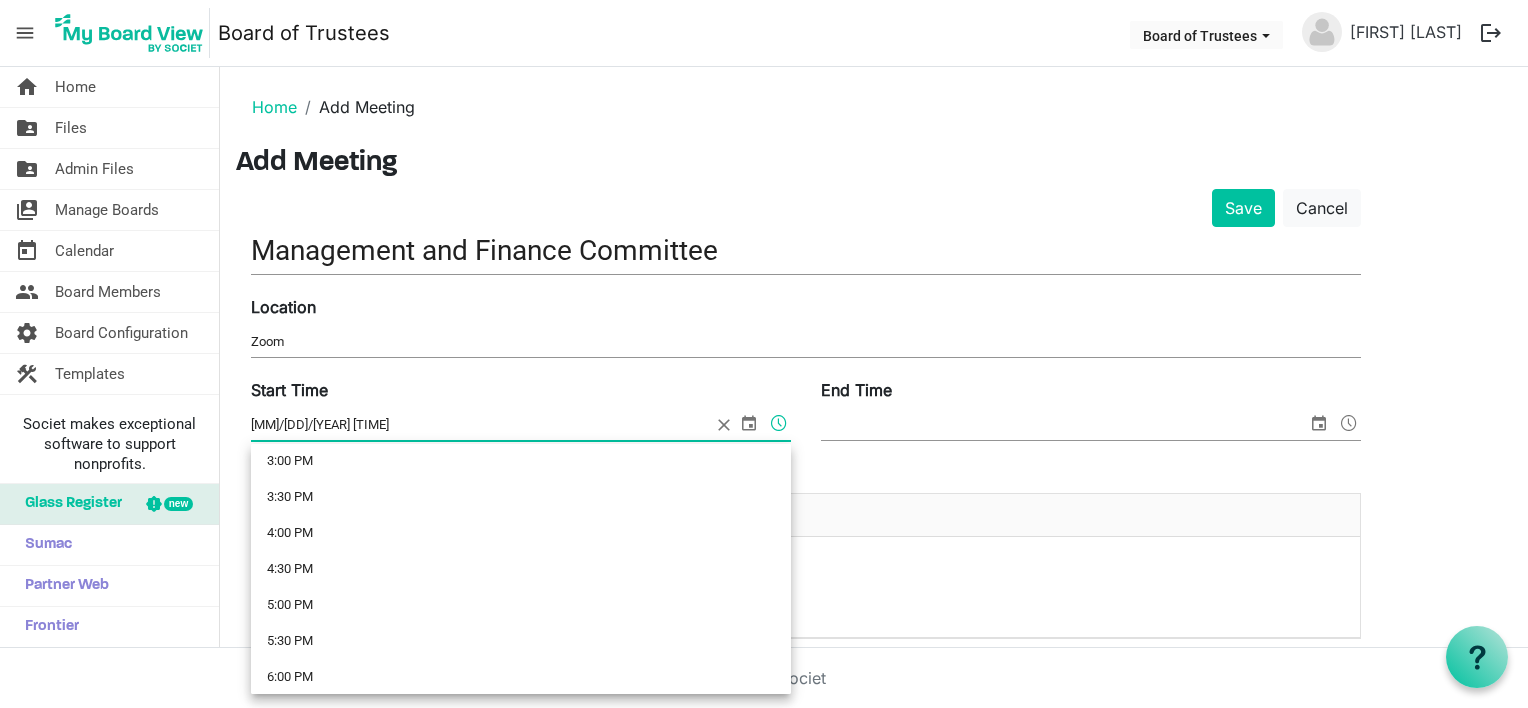 scroll, scrollTop: 1096, scrollLeft: 0, axis: vertical 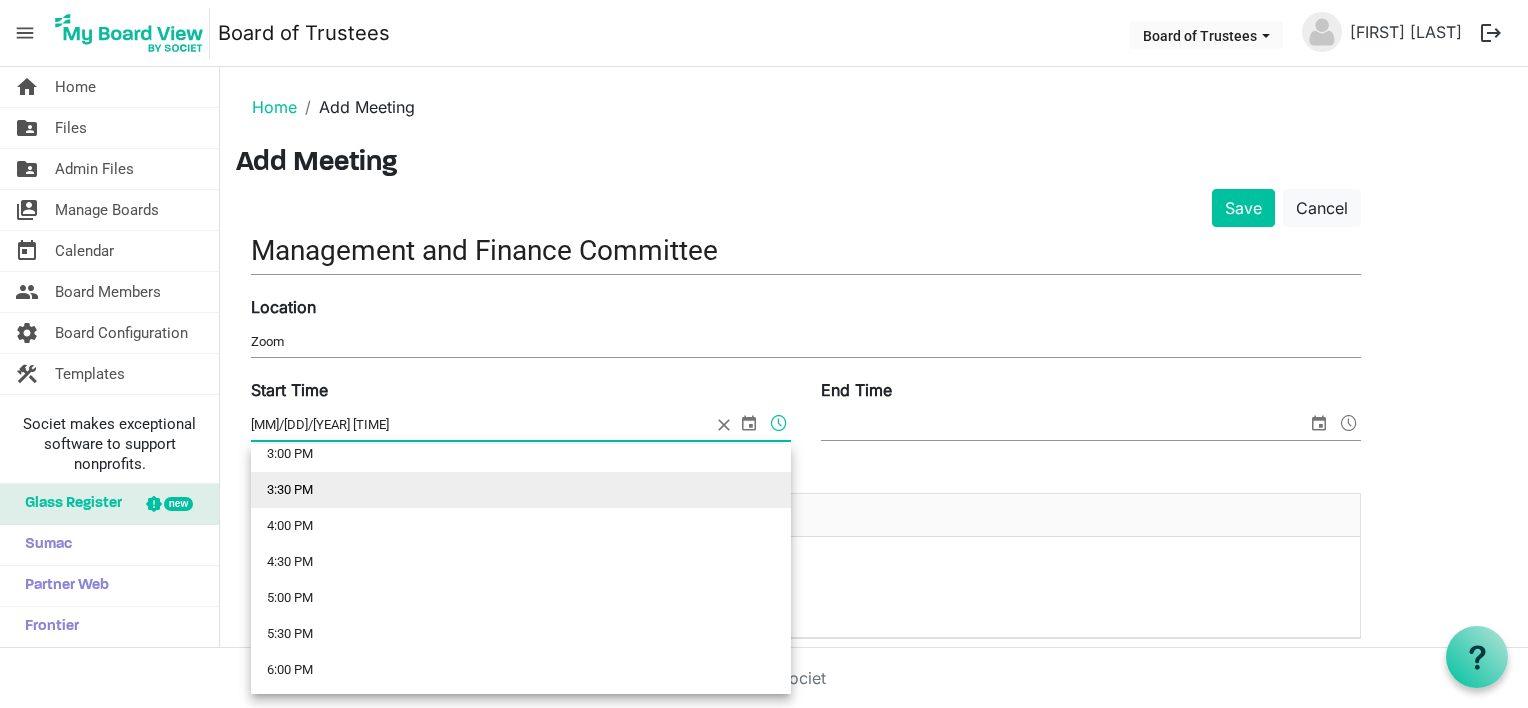 click on "3:30 PM" at bounding box center [521, 490] 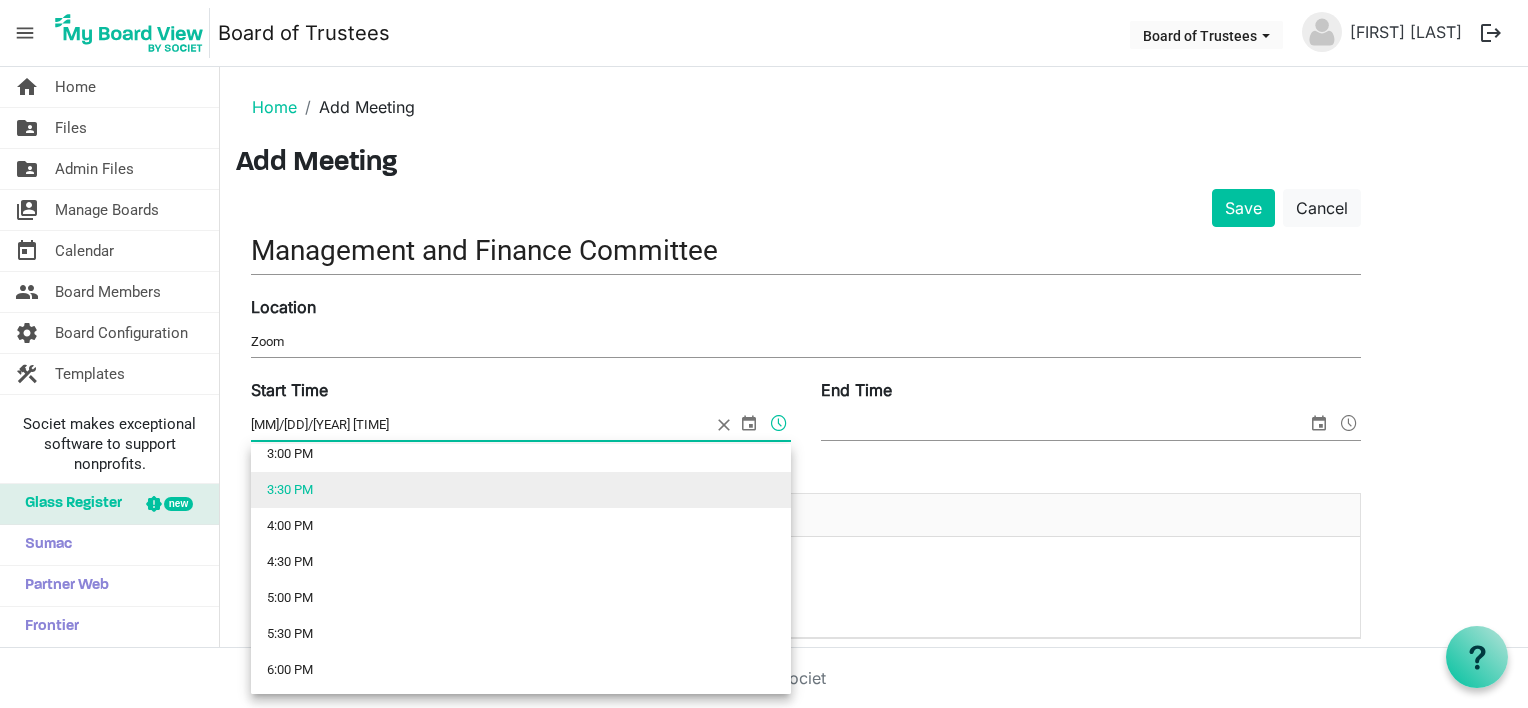 type on "[MM]/[DD]/[YEAR] [TIME]" 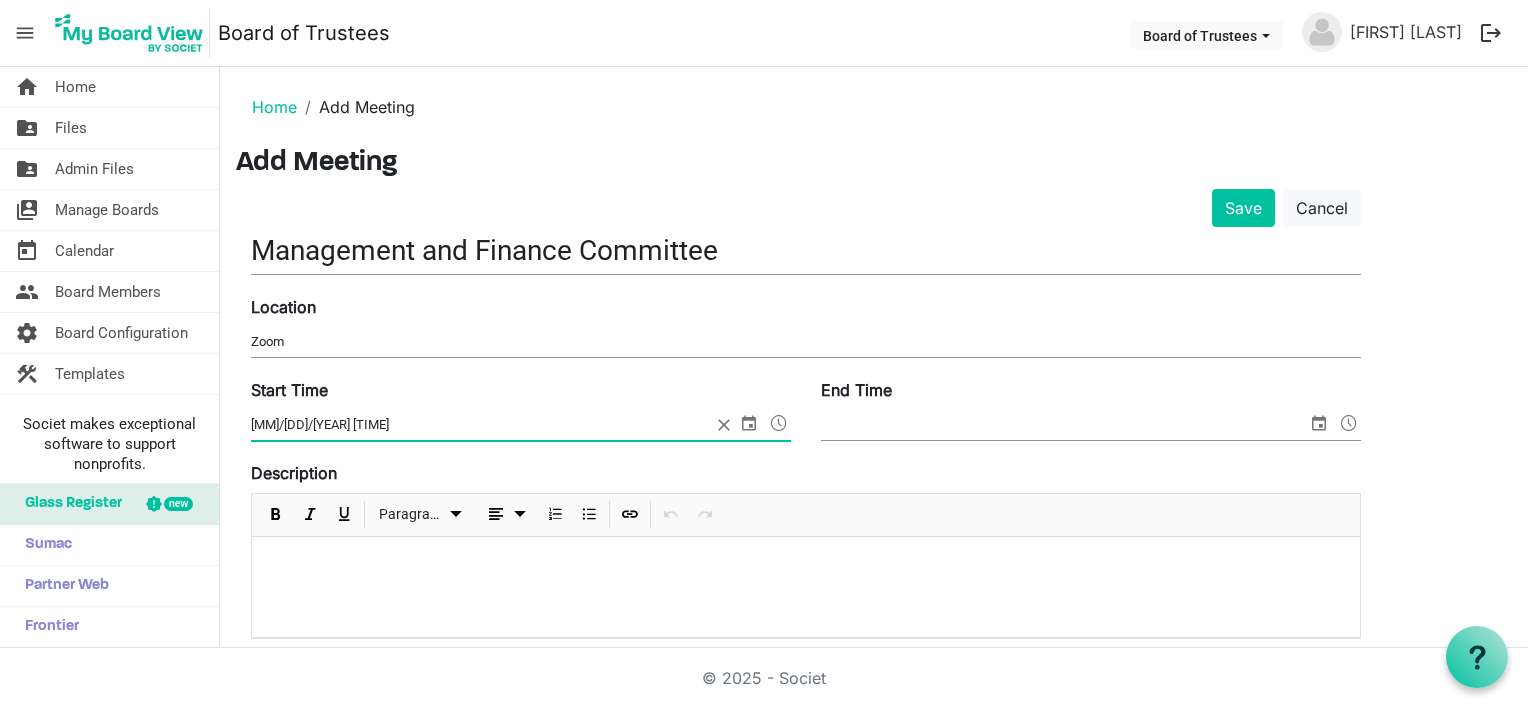 click on "End Time" at bounding box center (1064, 425) 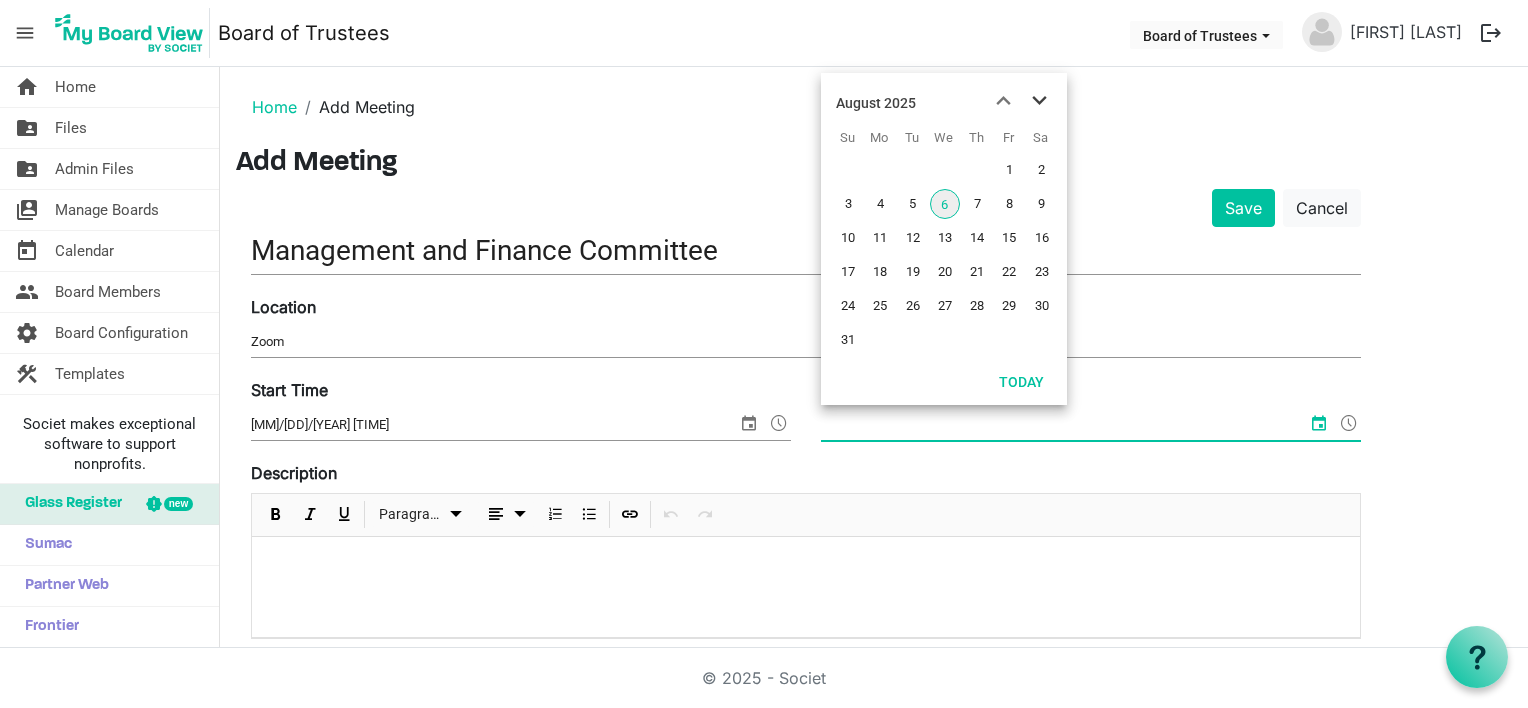 click at bounding box center [1039, 101] 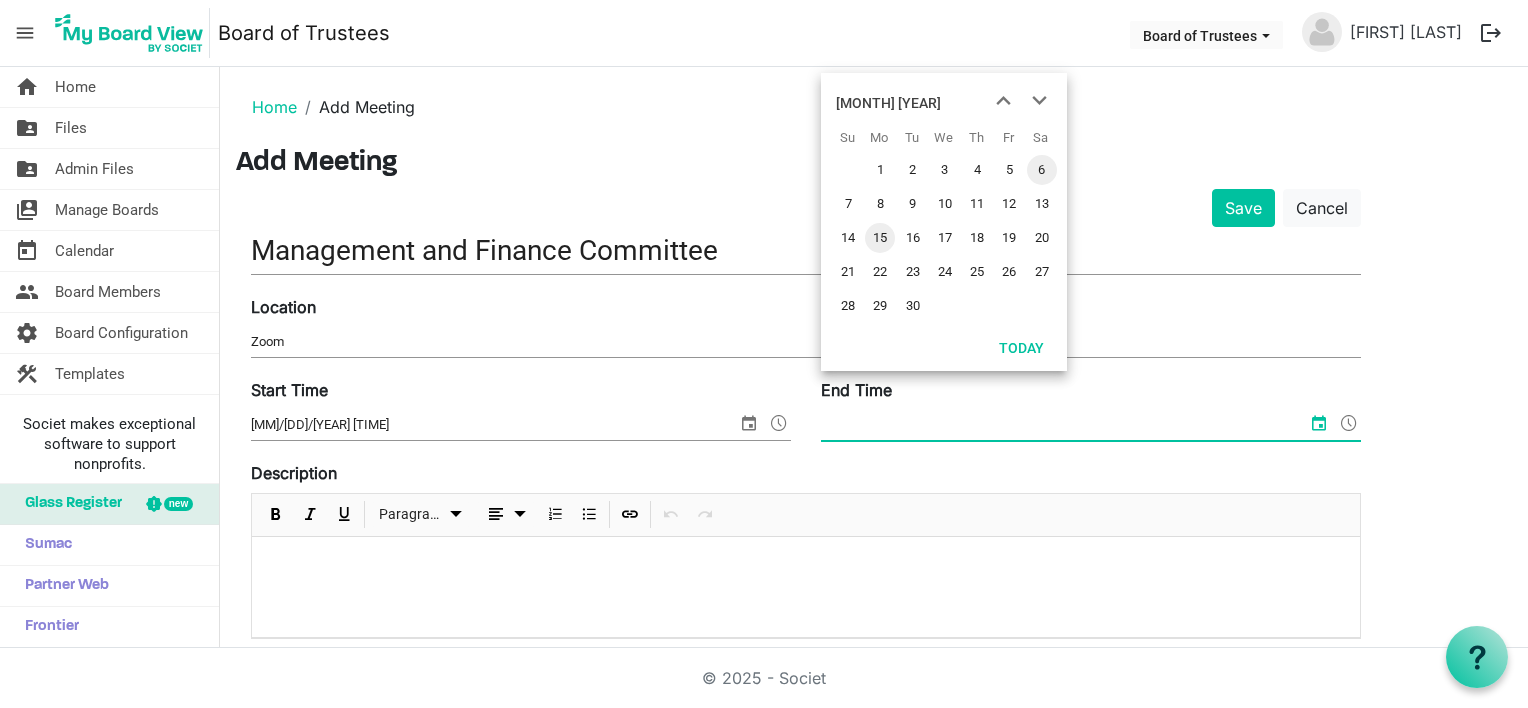 click on "15" at bounding box center [880, 238] 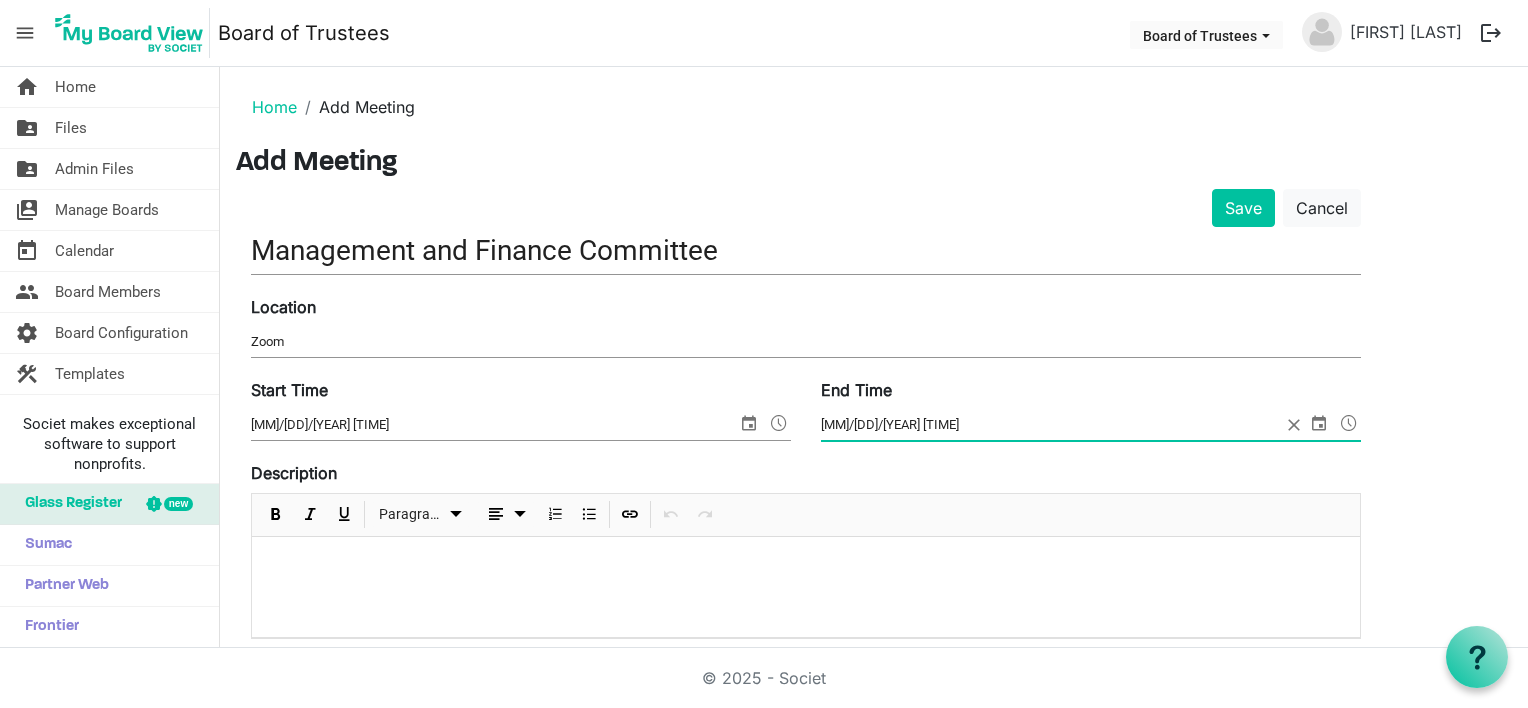 click at bounding box center [1349, 423] 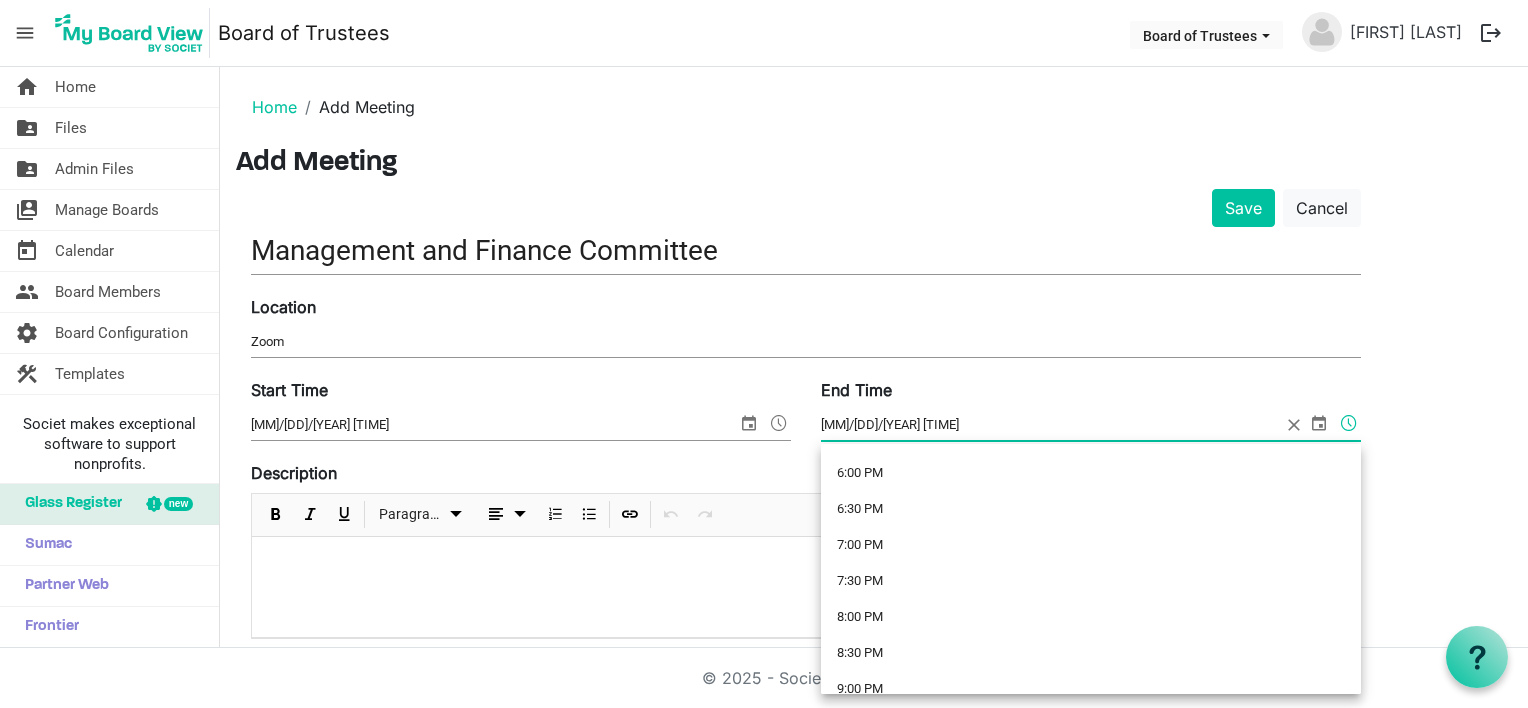 scroll, scrollTop: 1193, scrollLeft: 0, axis: vertical 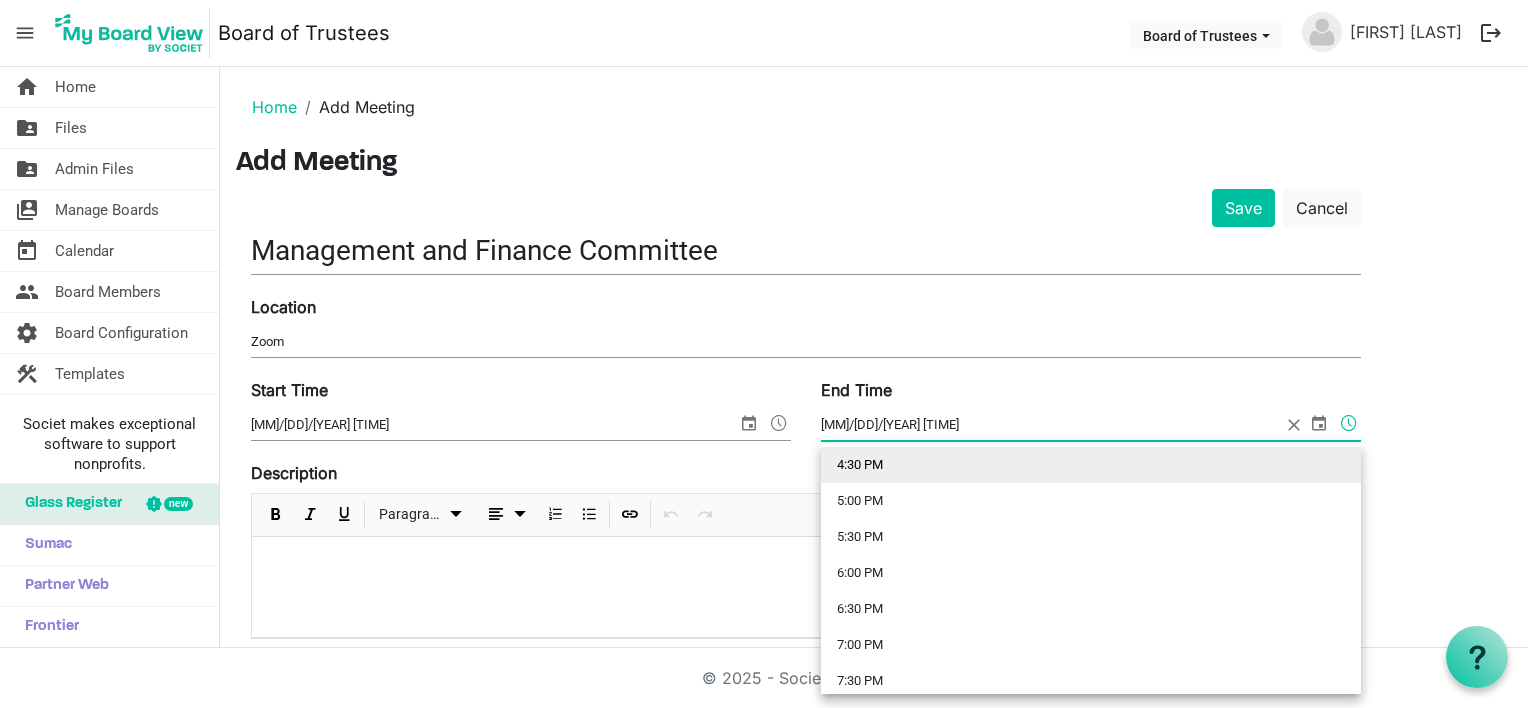 click on "4:30 PM" at bounding box center [1091, 465] 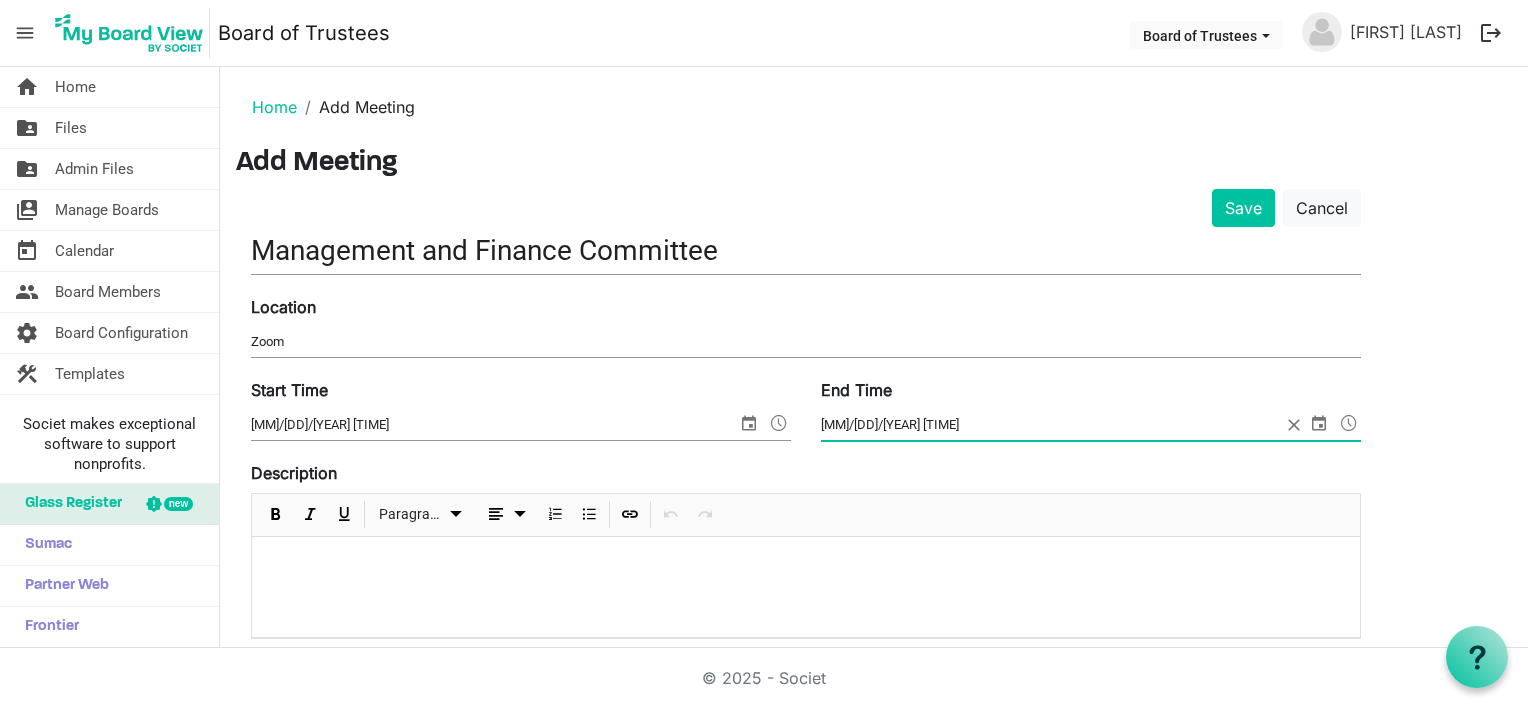 click on "Description
Paragraph" at bounding box center (806, 550) 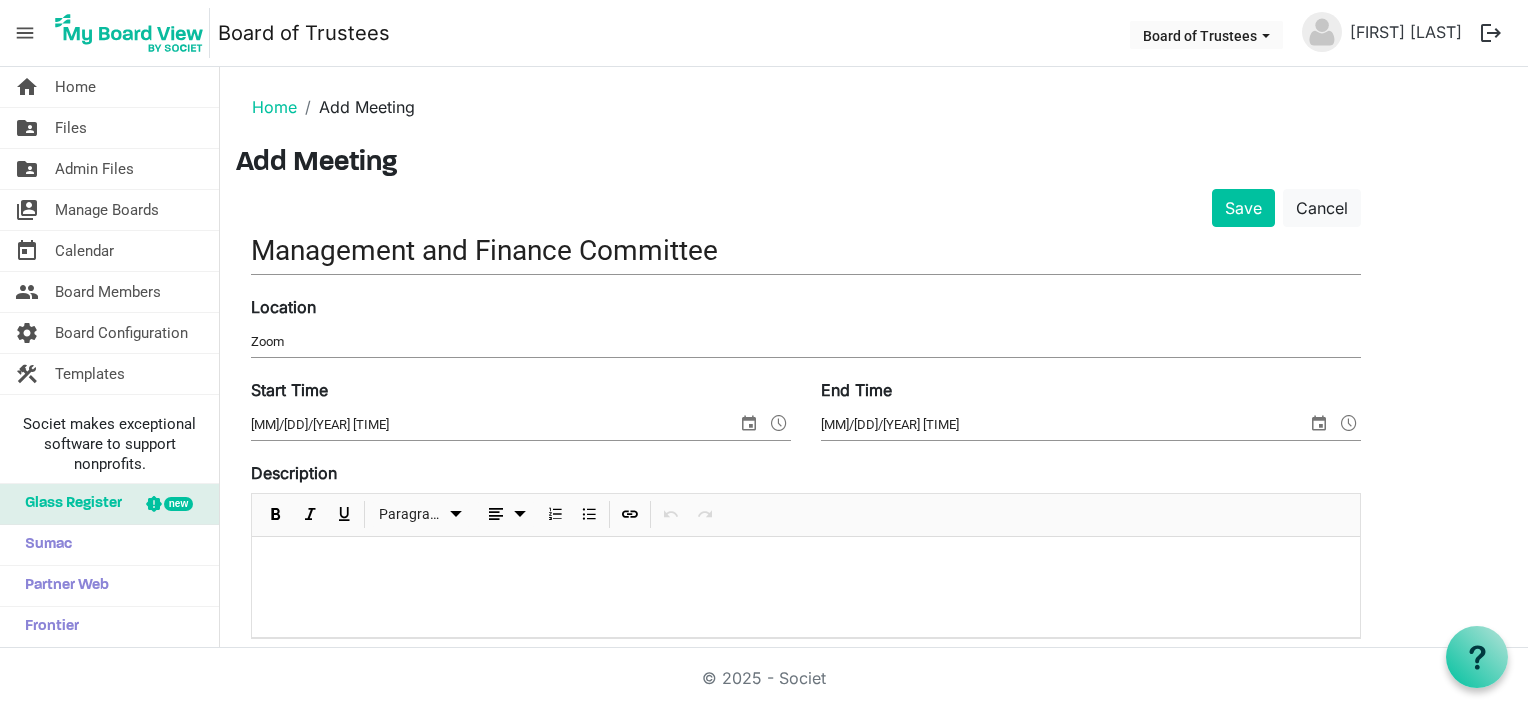 click at bounding box center [806, 563] 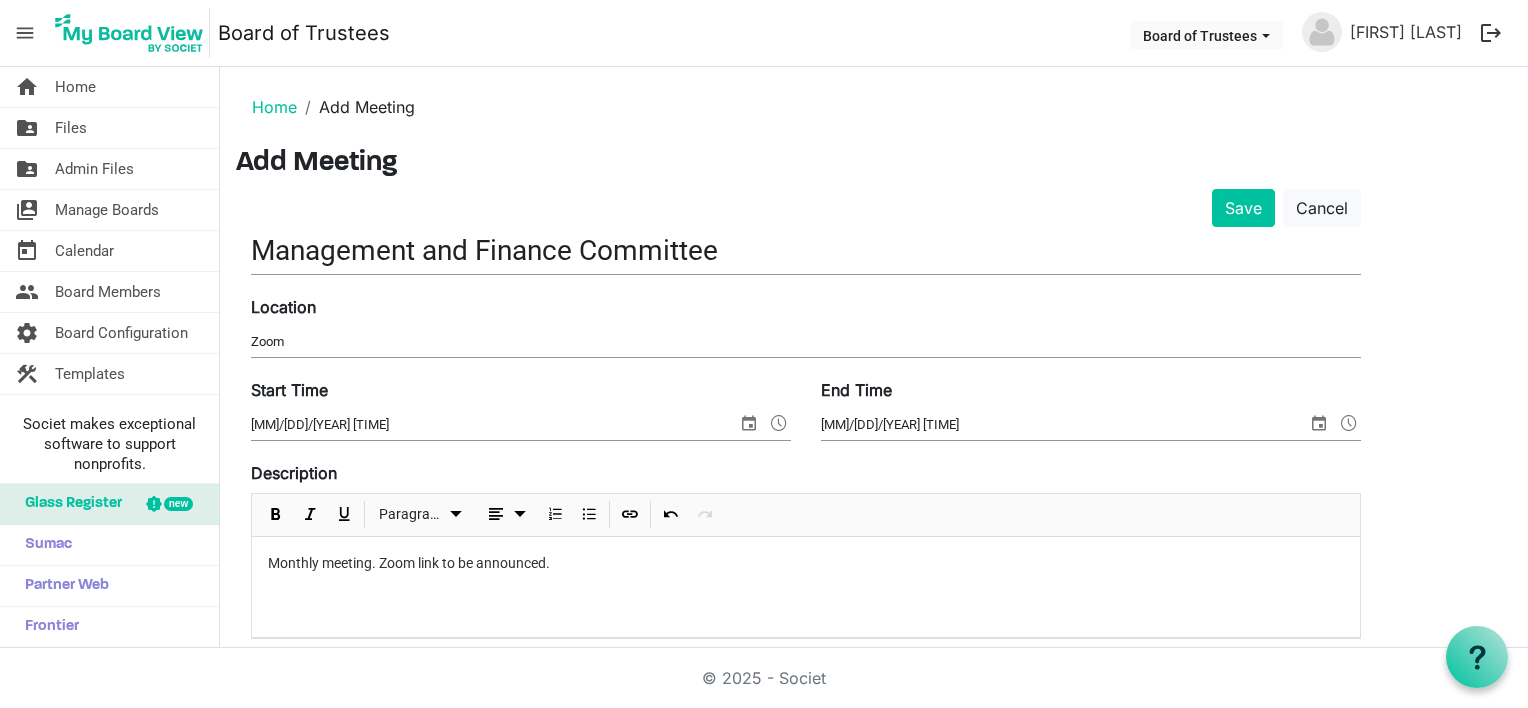 scroll, scrollTop: 100, scrollLeft: 0, axis: vertical 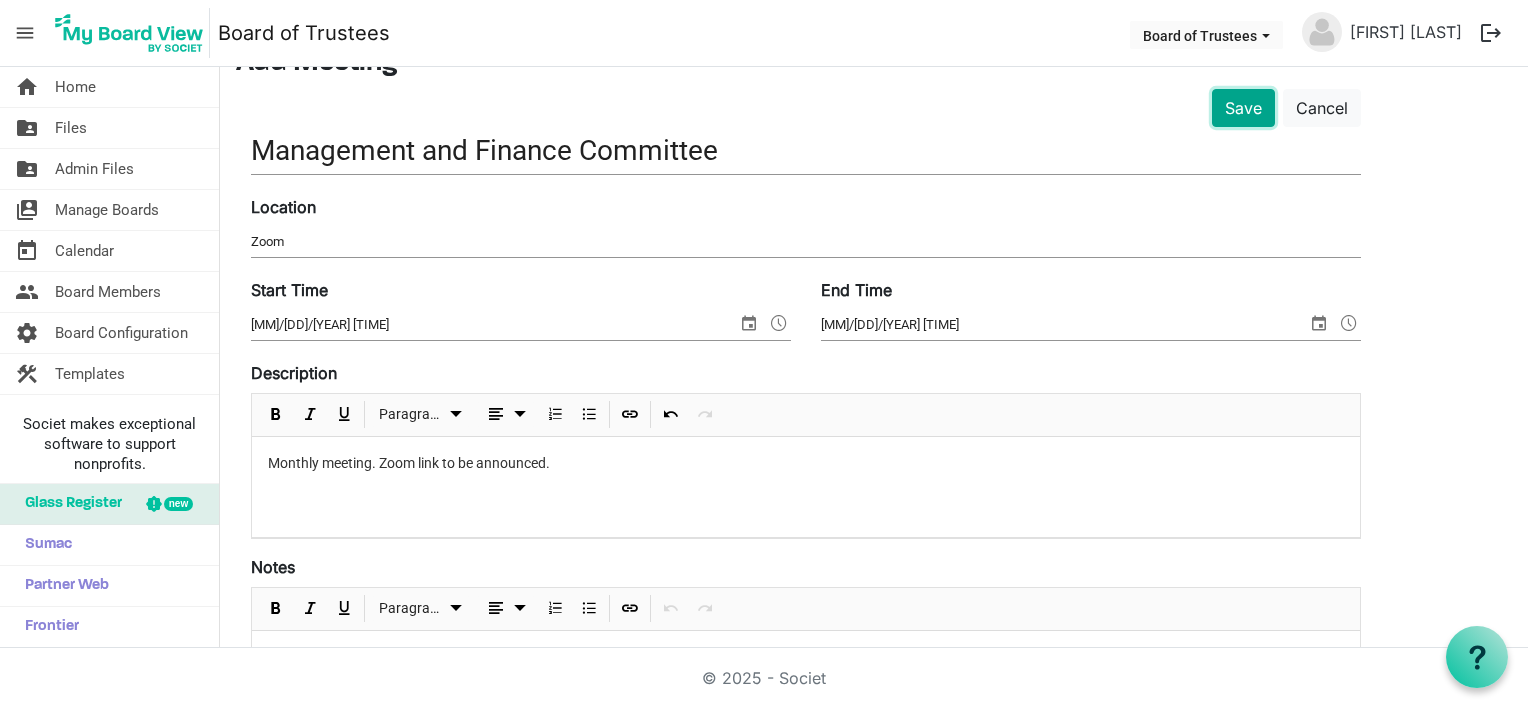 click on "Save" at bounding box center [1243, 108] 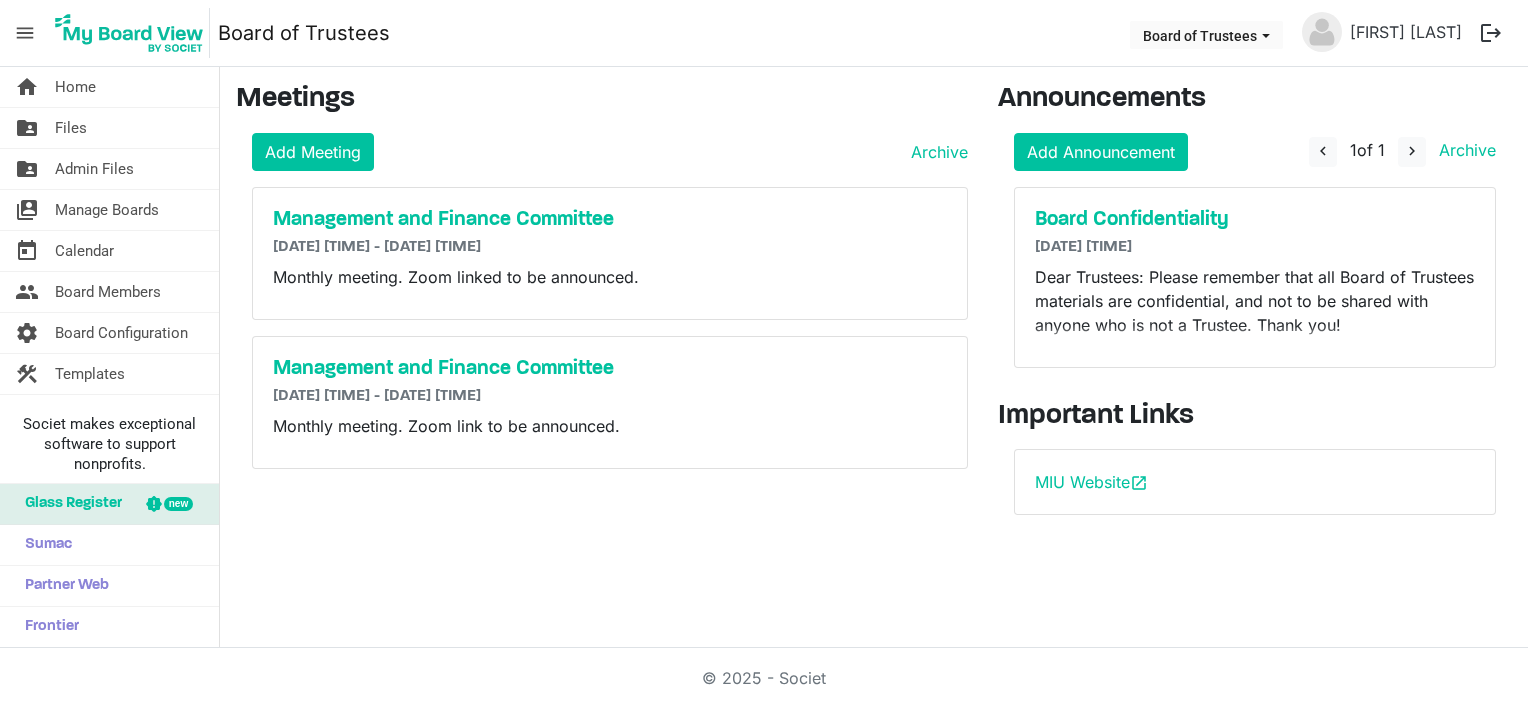 scroll, scrollTop: 0, scrollLeft: 0, axis: both 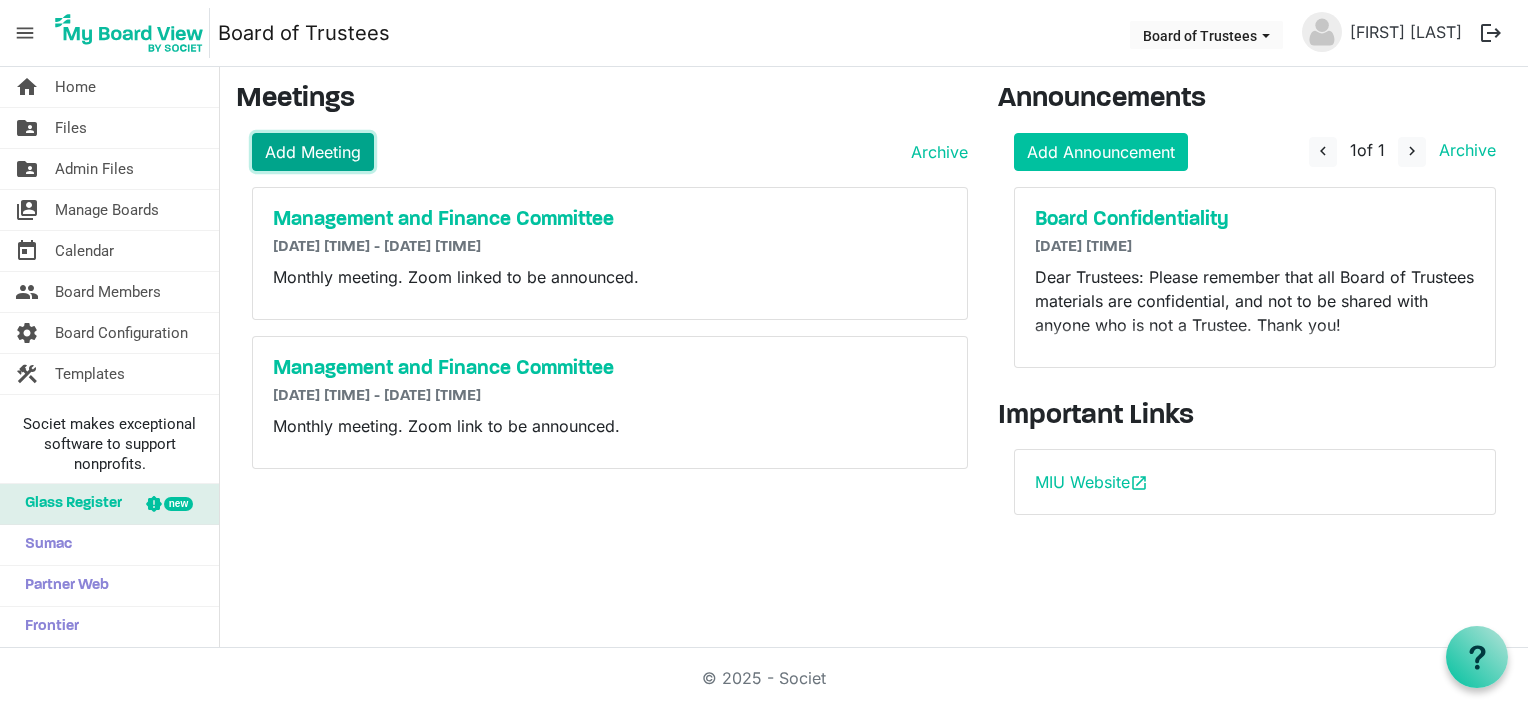 click on "Add Meeting" at bounding box center [313, 152] 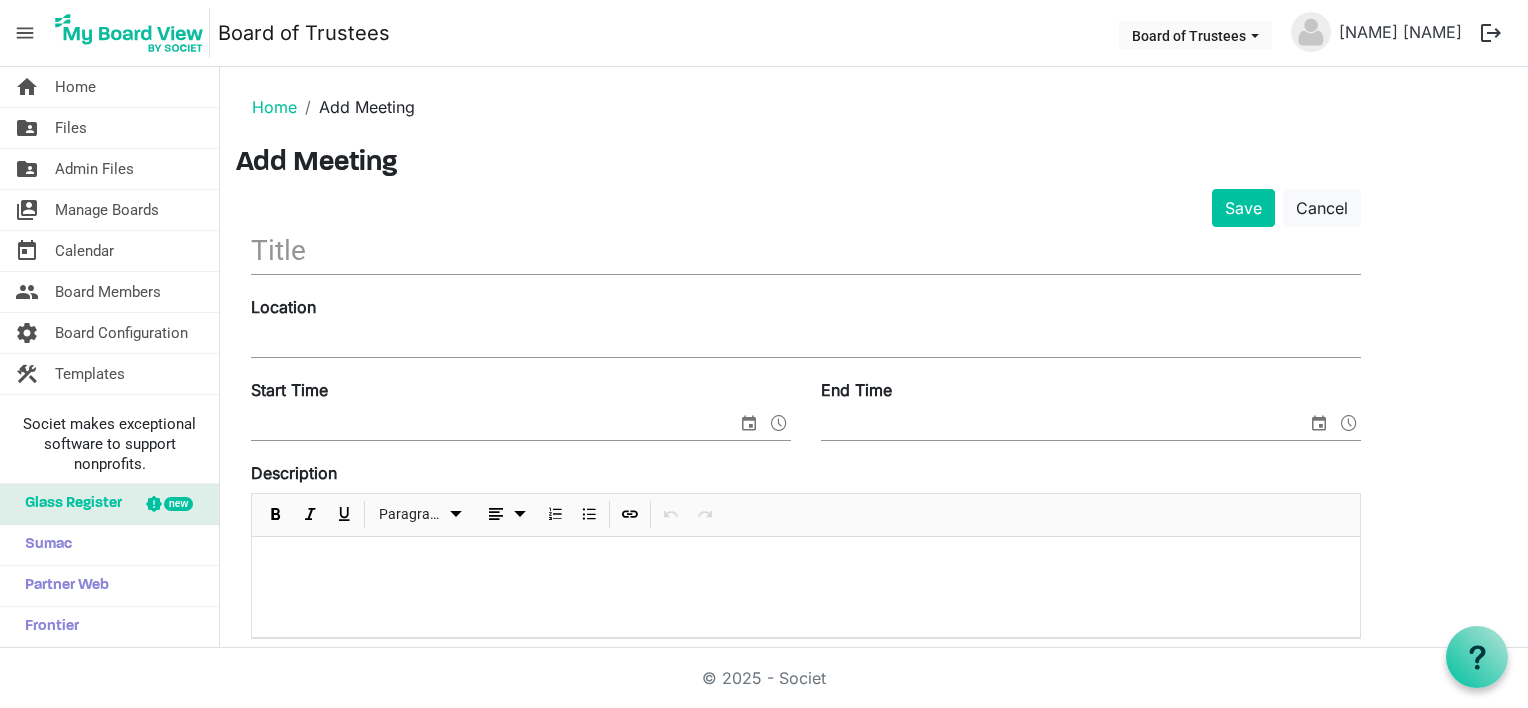 scroll, scrollTop: 0, scrollLeft: 0, axis: both 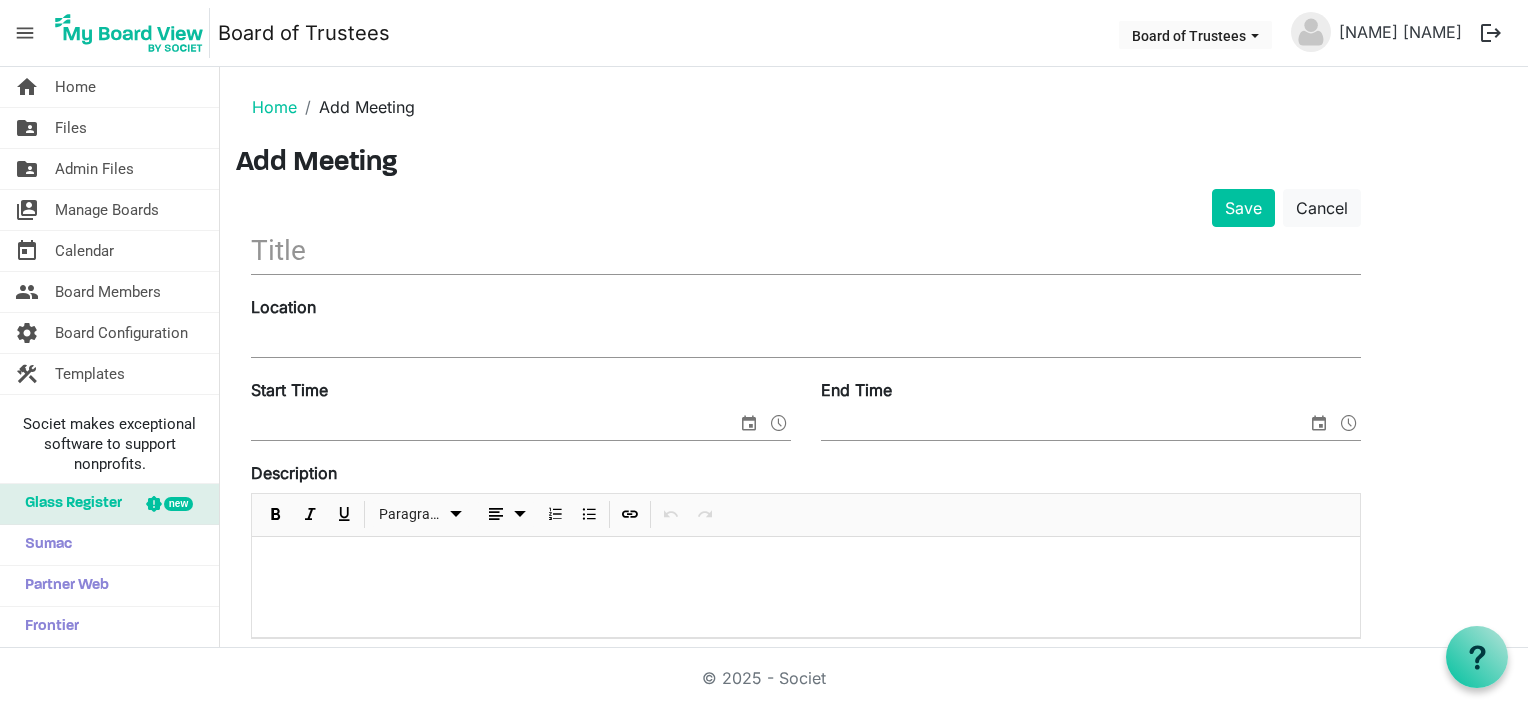 click at bounding box center [806, 250] 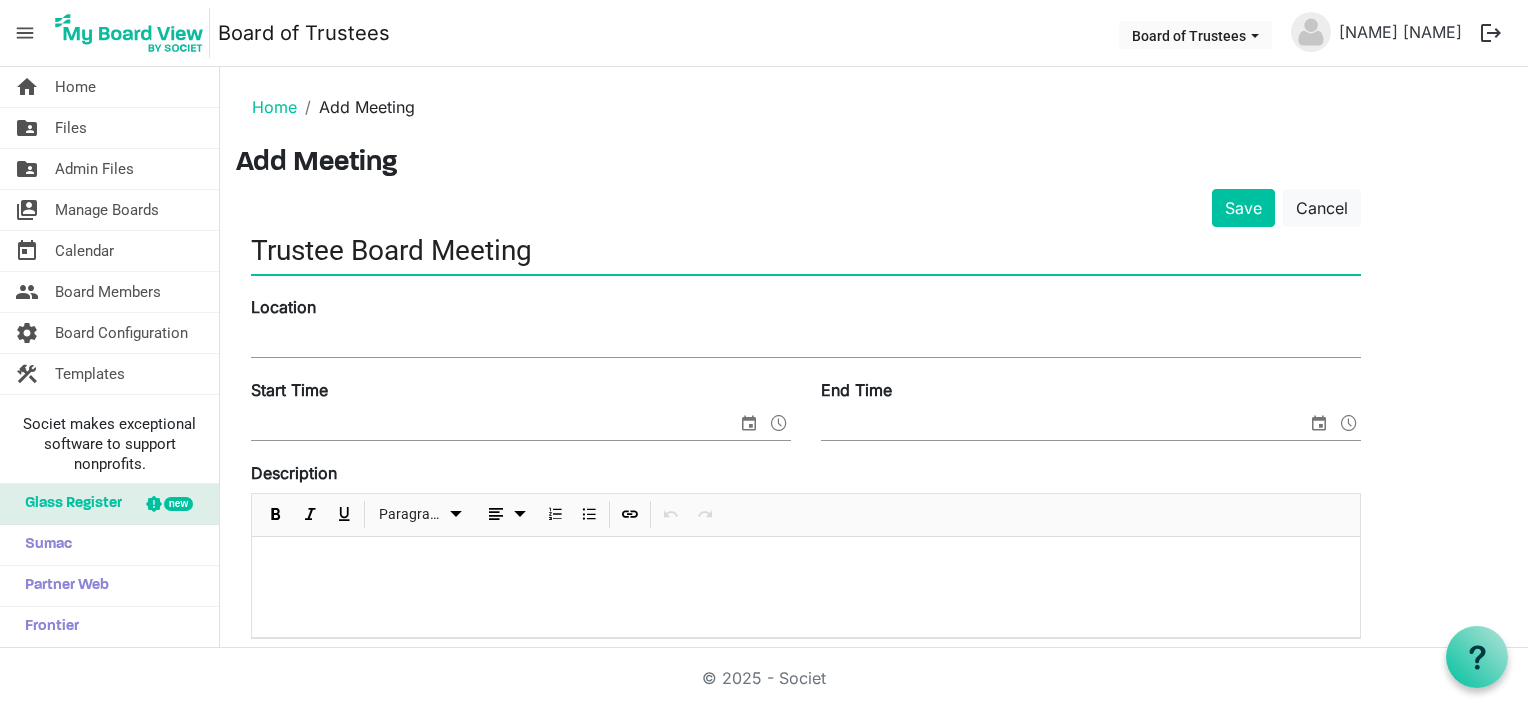 type on "Trustee Board Meeting" 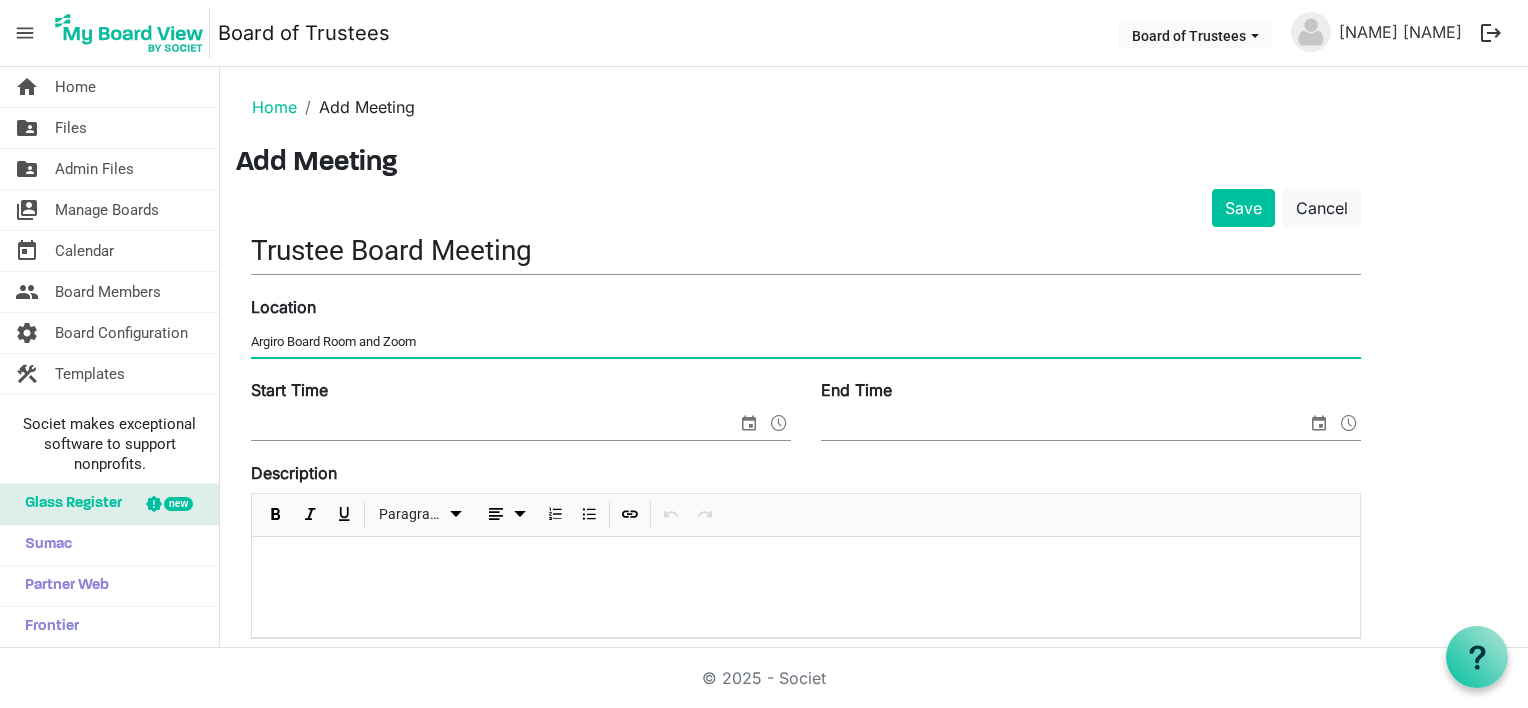 type on "Argiro Board Room and Zoom" 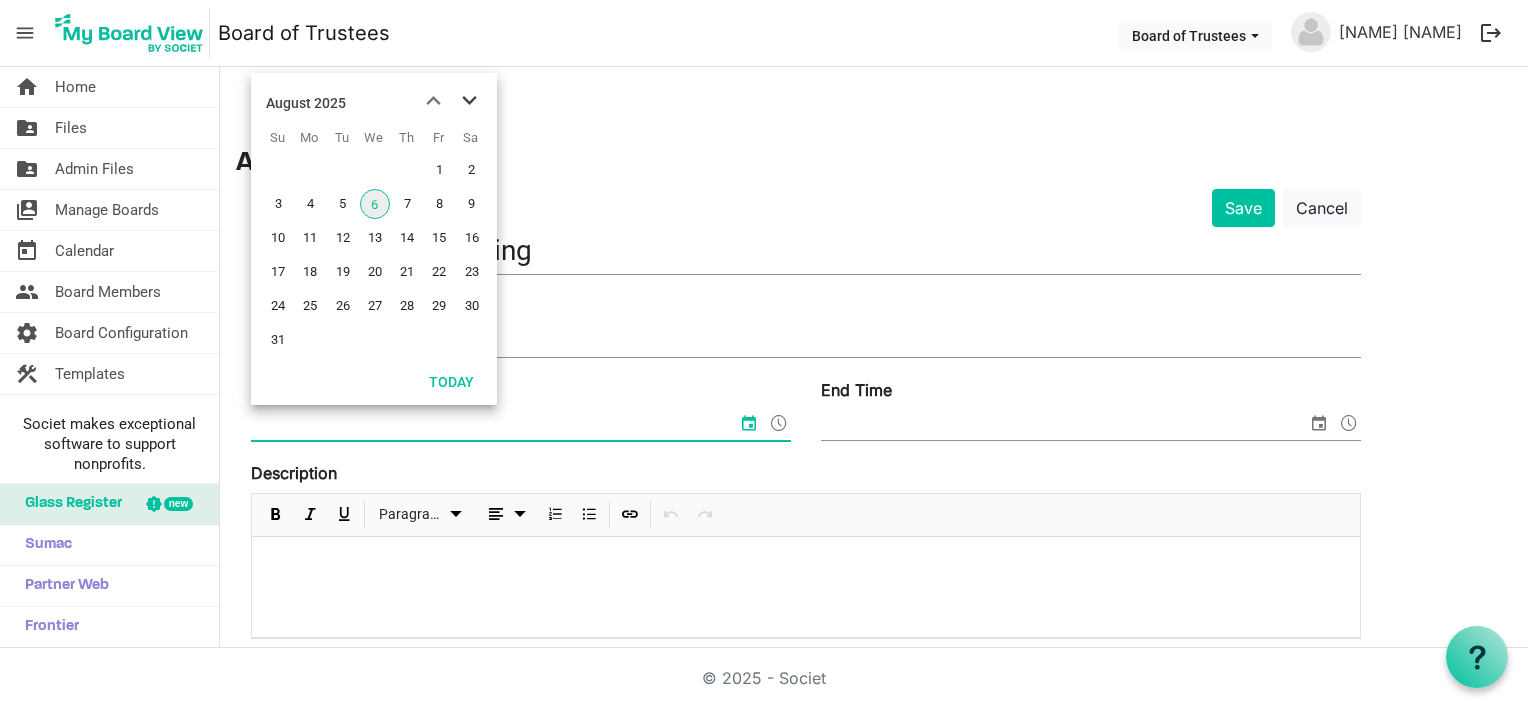 click at bounding box center (469, 101) 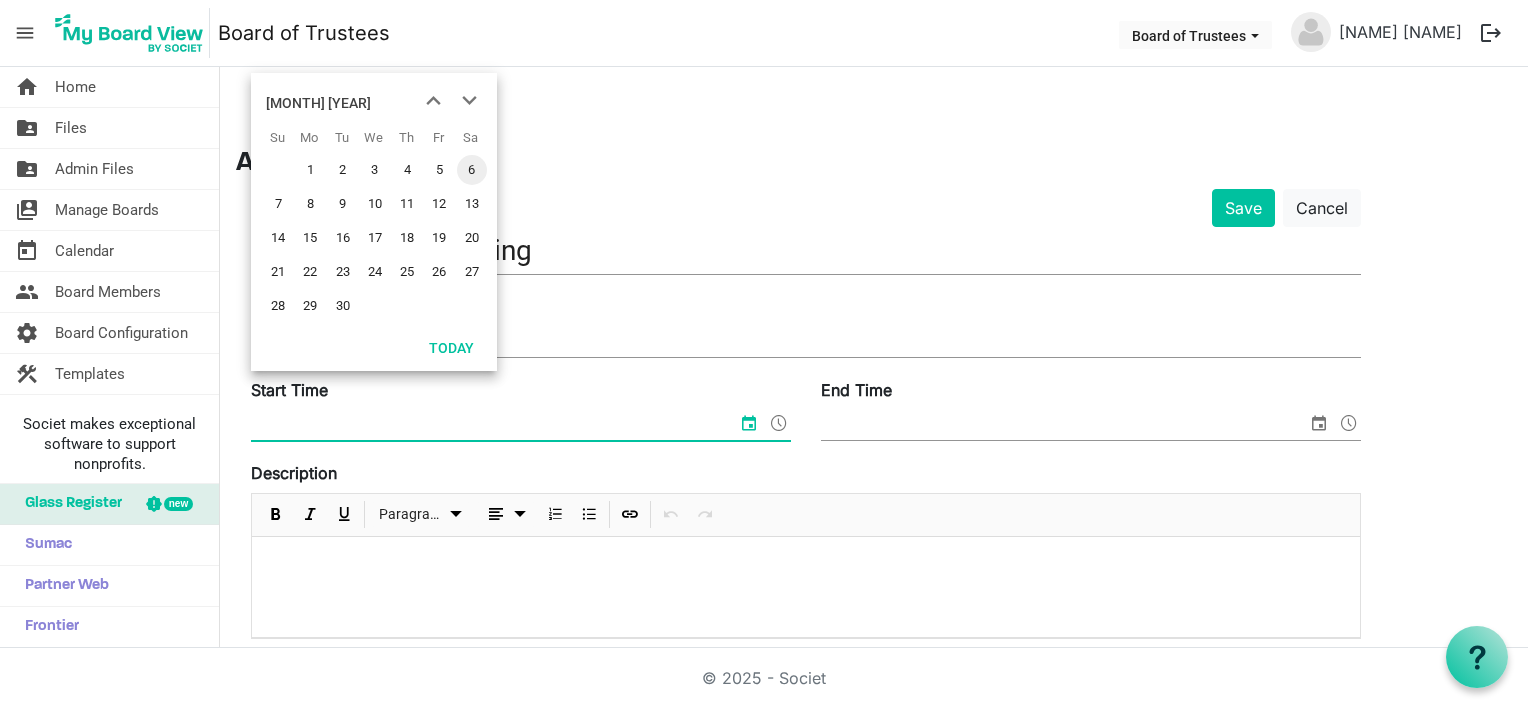 click on "27" at bounding box center [472, 272] 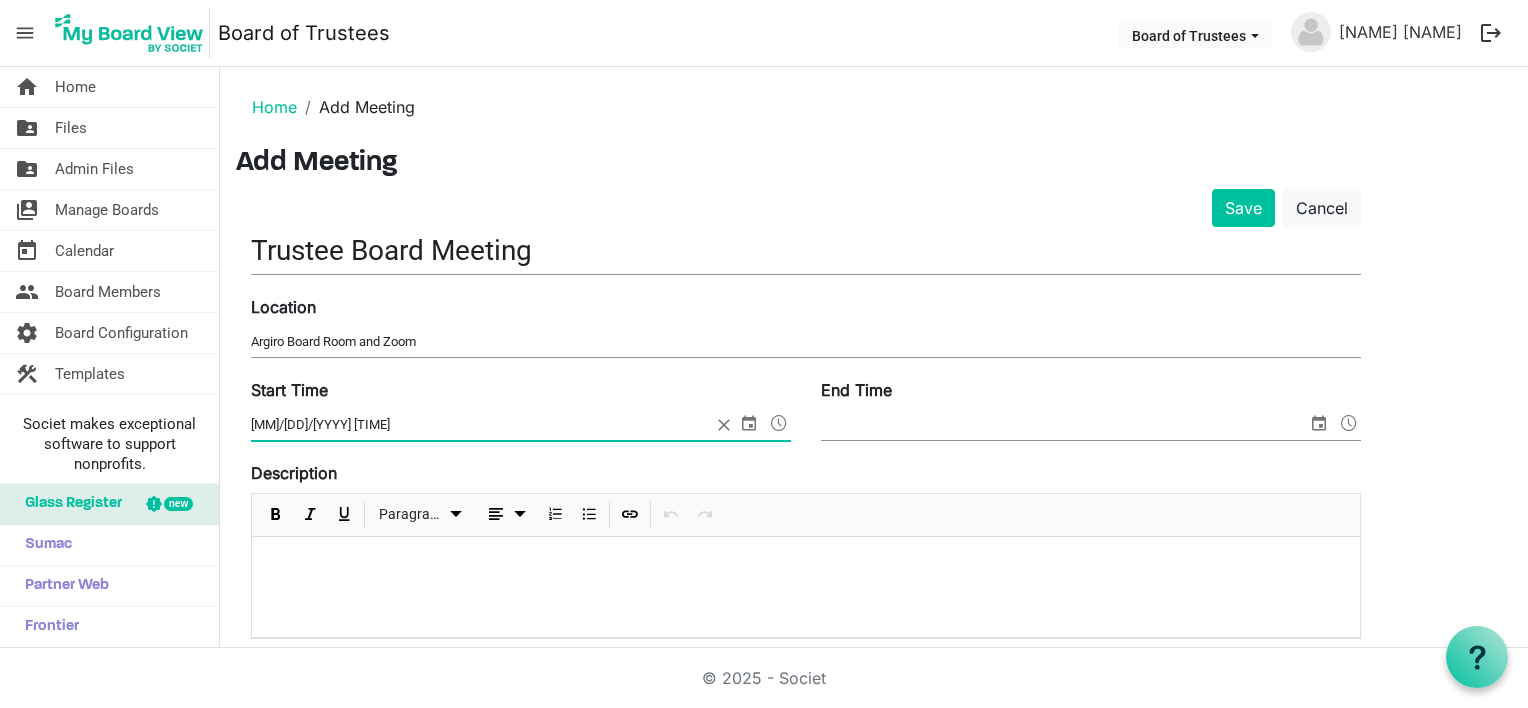 click at bounding box center [749, 423] 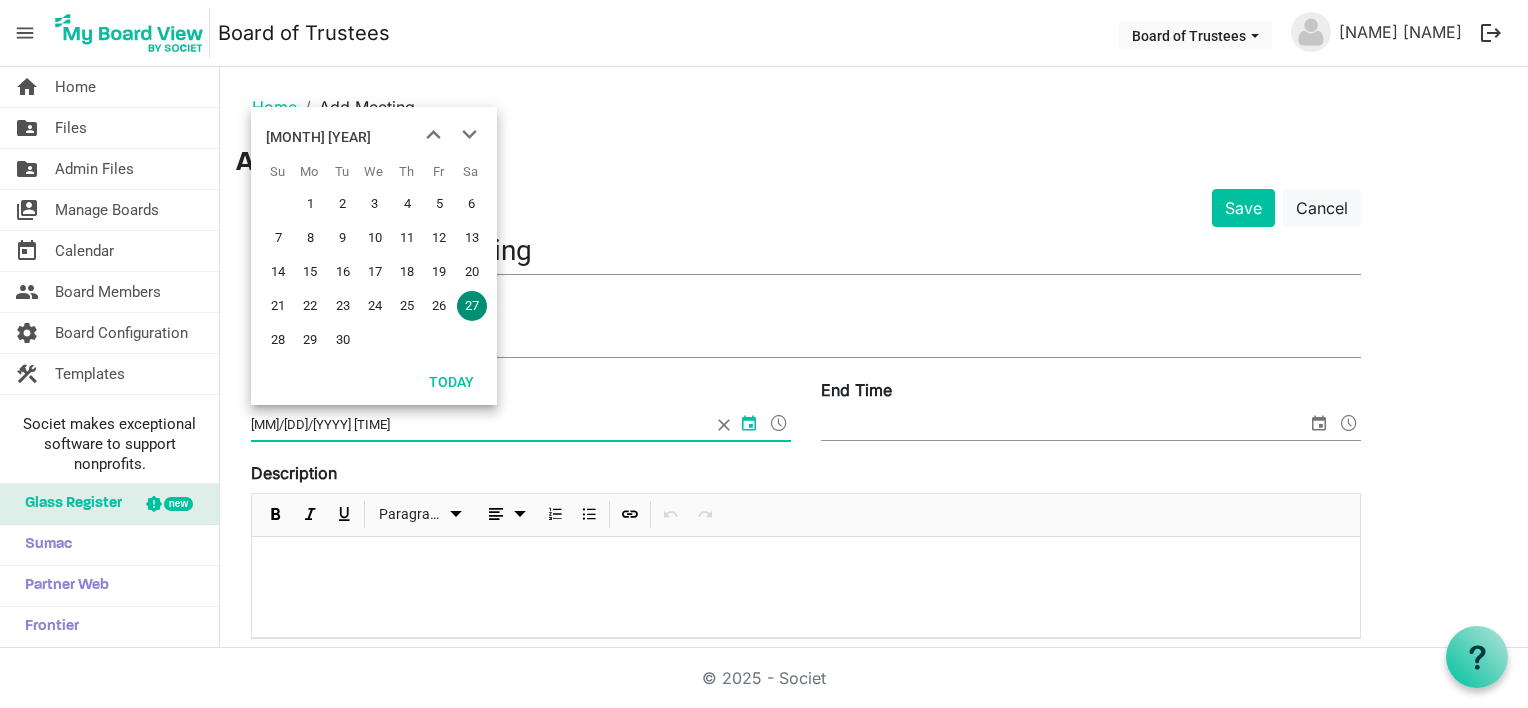 click at bounding box center [779, 423] 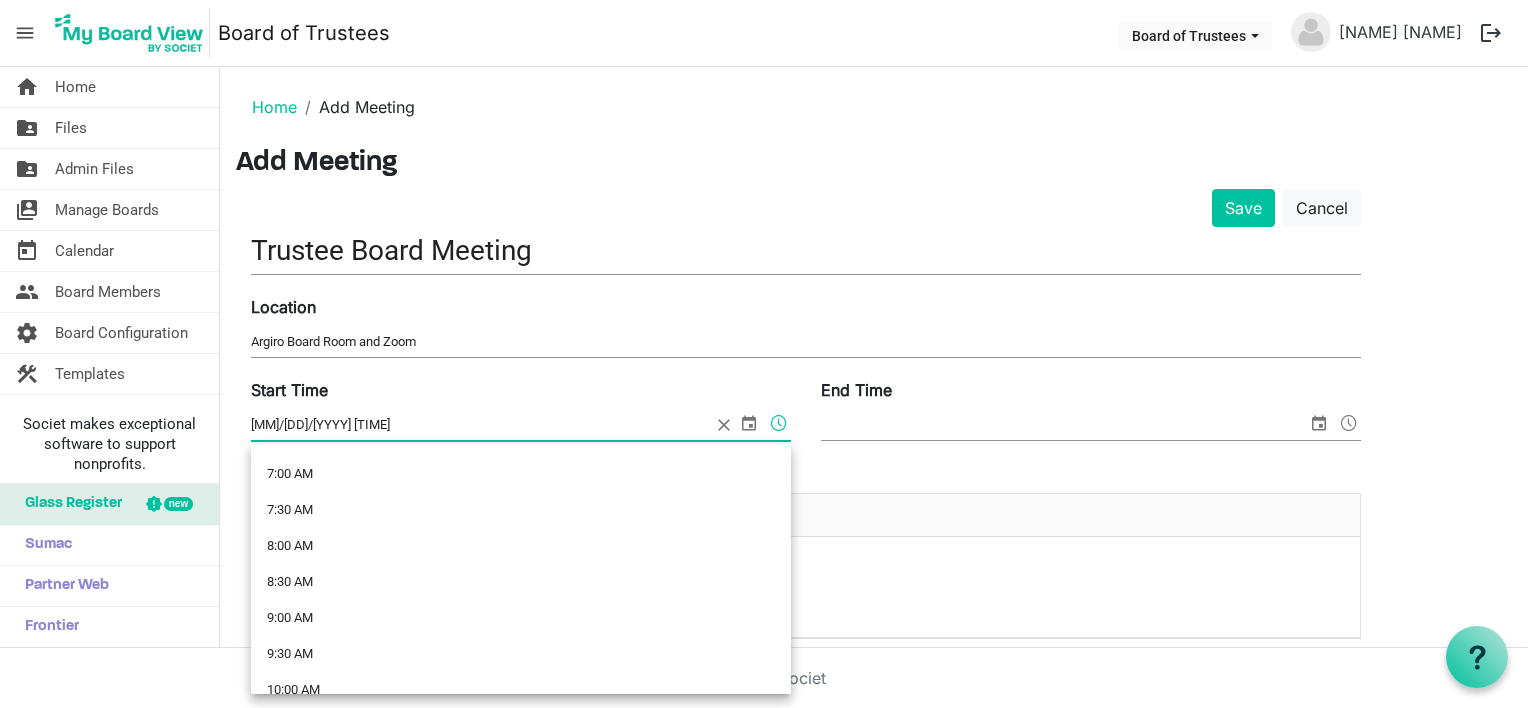 scroll, scrollTop: 600, scrollLeft: 0, axis: vertical 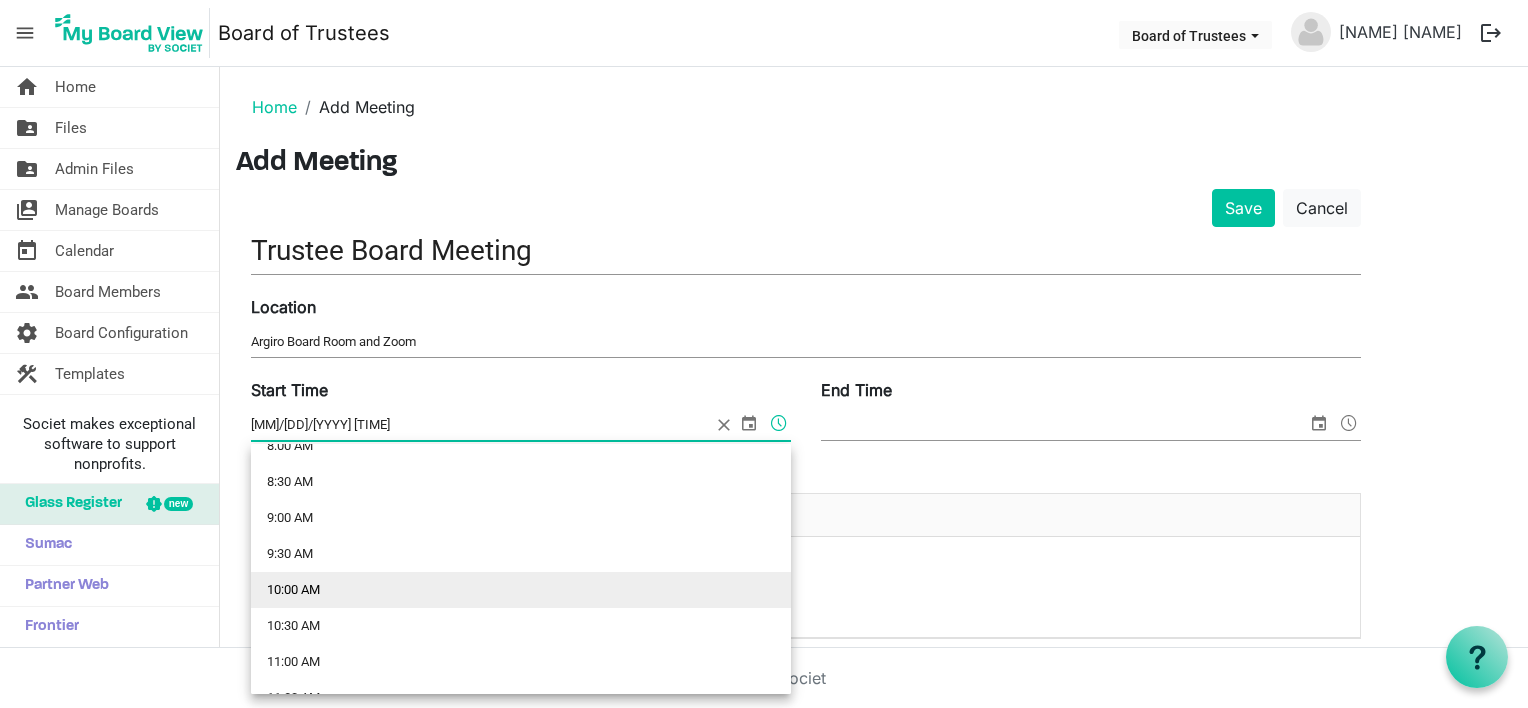 click on "10:00 AM" at bounding box center (521, 590) 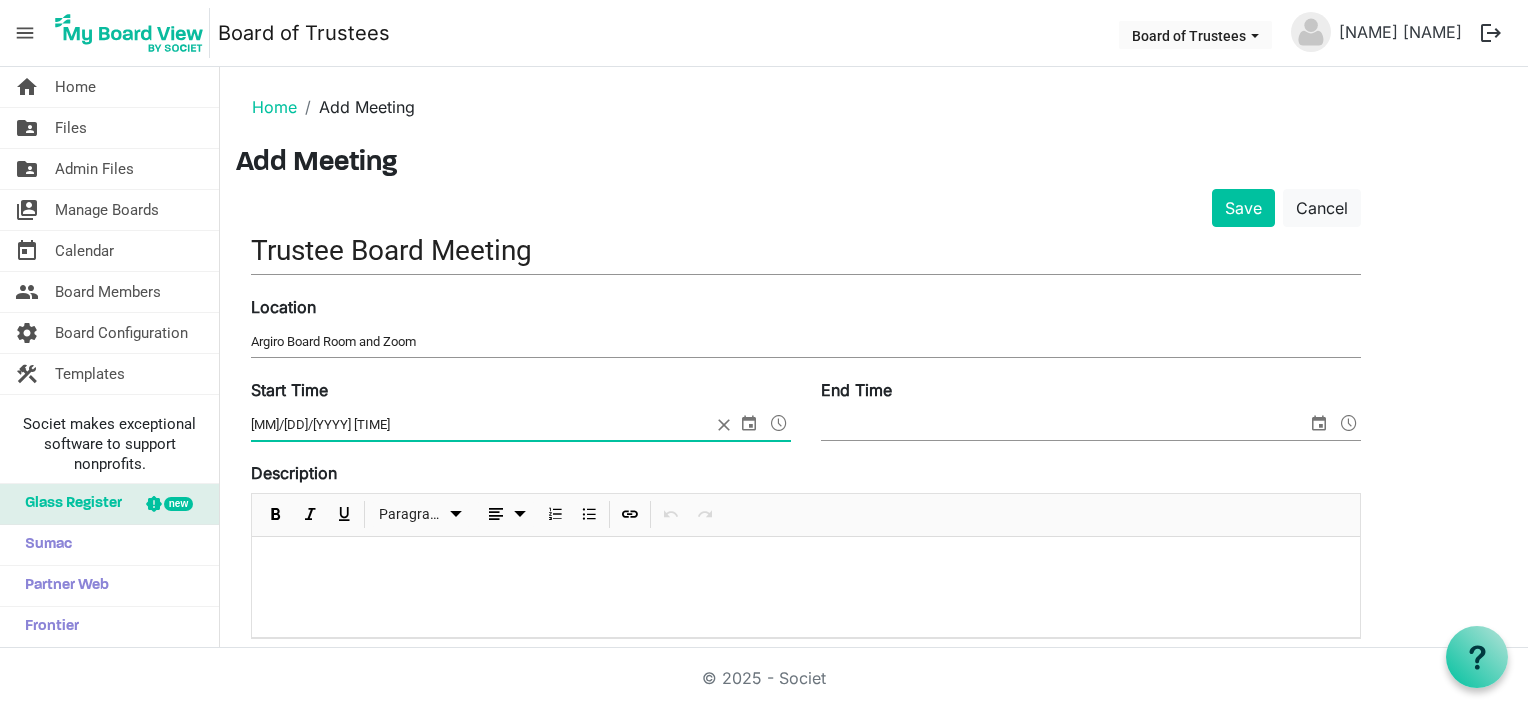 click at bounding box center (1319, 423) 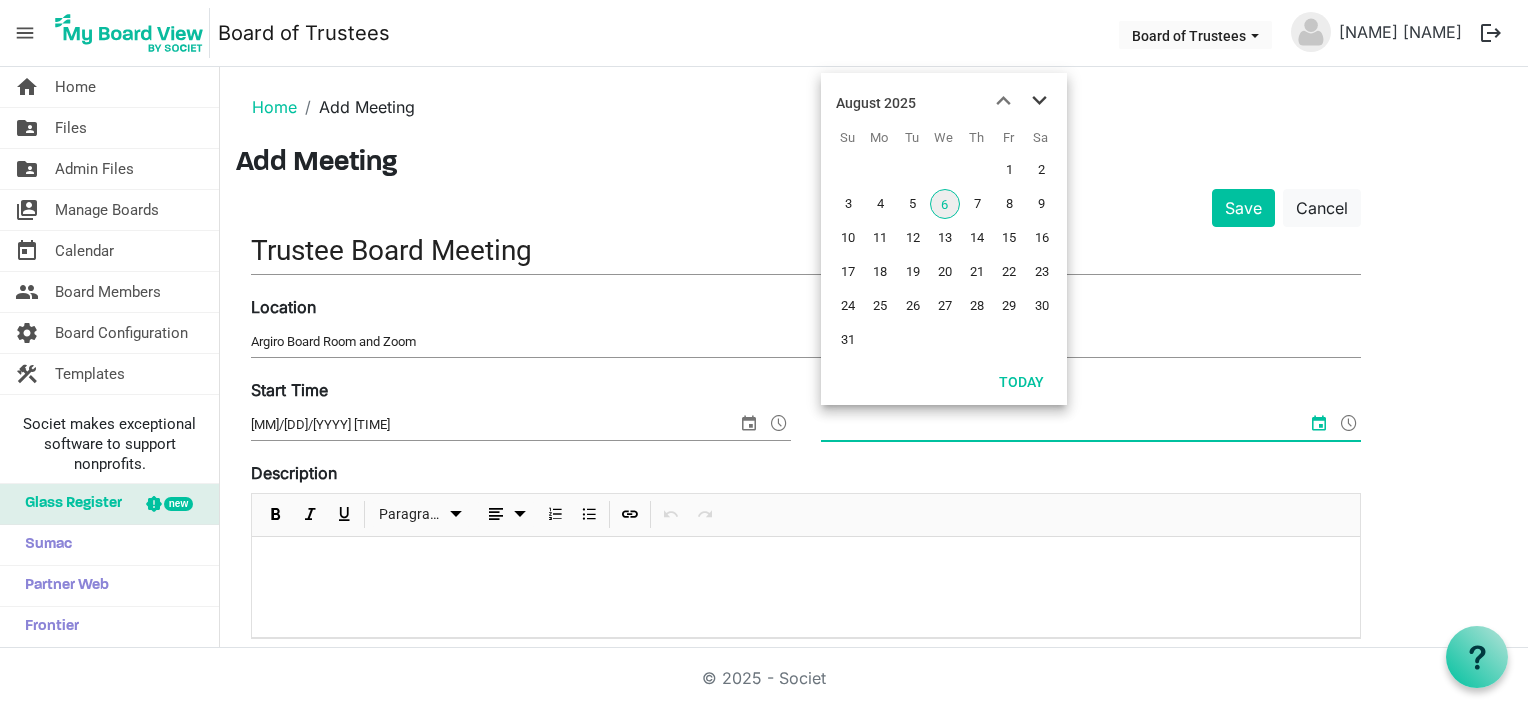 click at bounding box center (1039, 101) 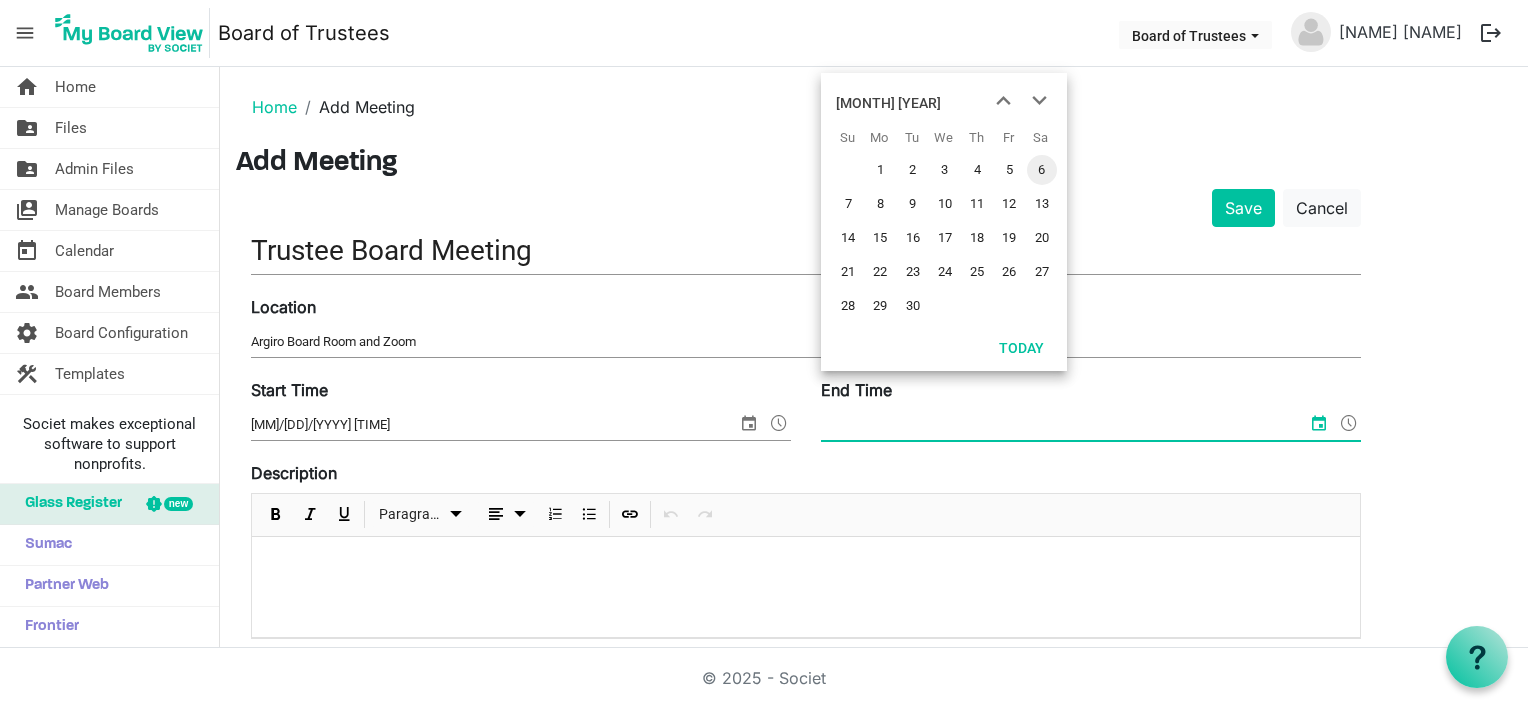 click on "27" at bounding box center (1042, 272) 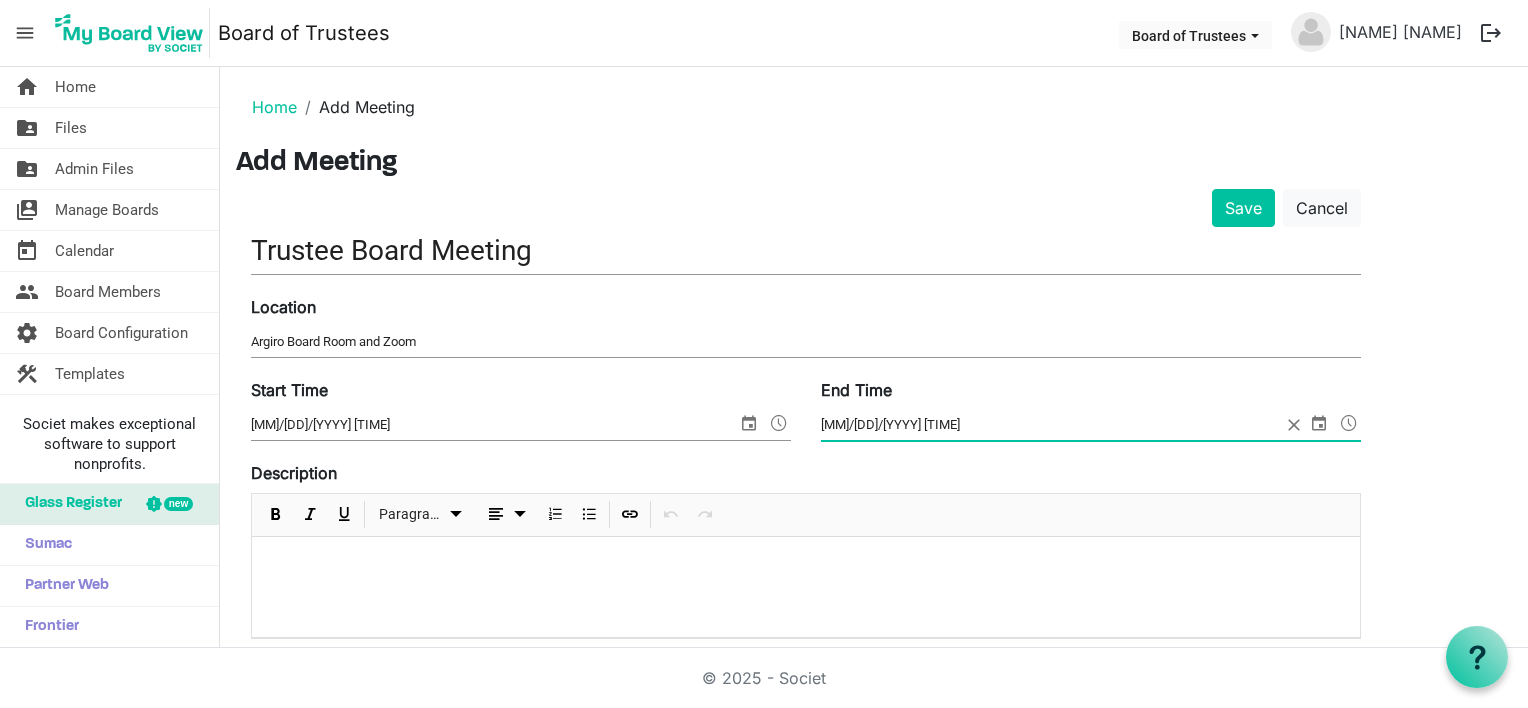 click at bounding box center (1349, 423) 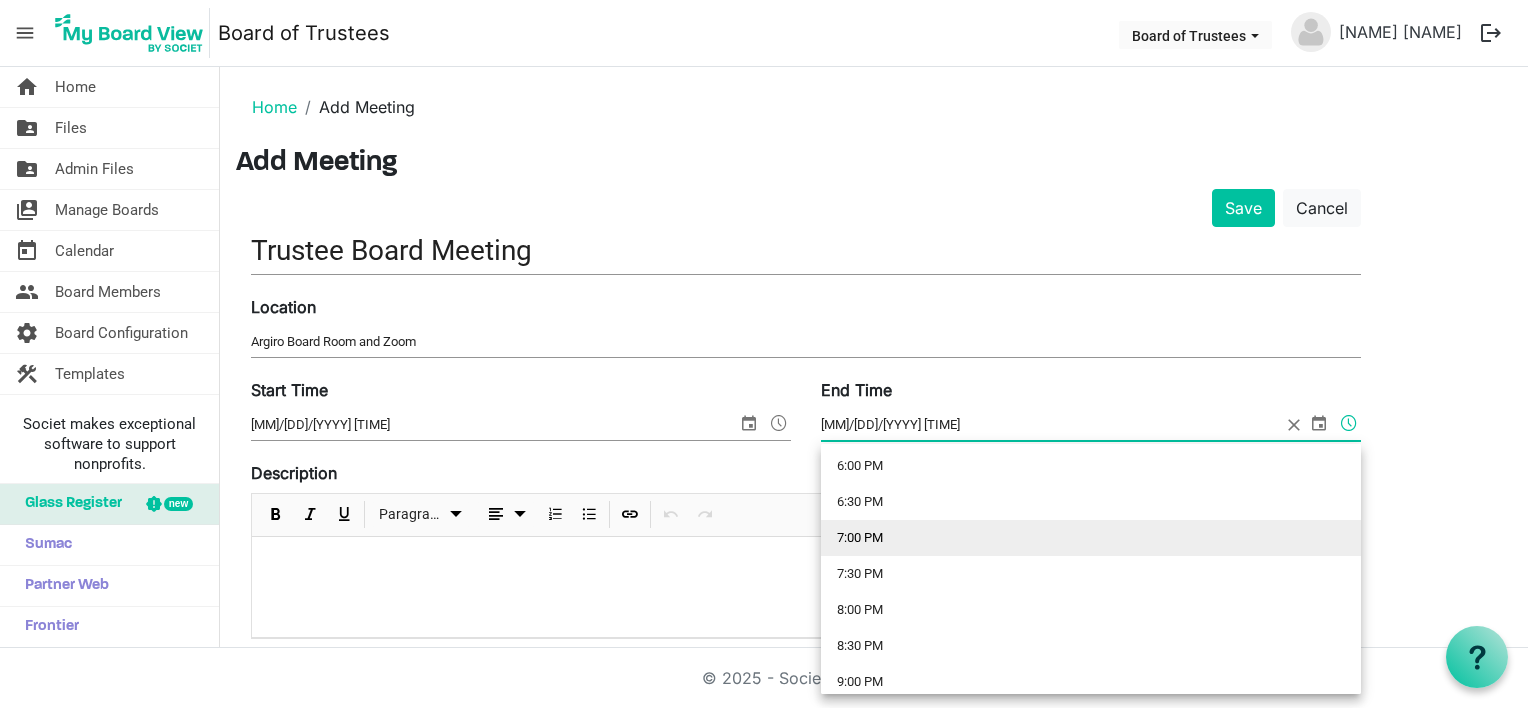 scroll, scrollTop: 1100, scrollLeft: 0, axis: vertical 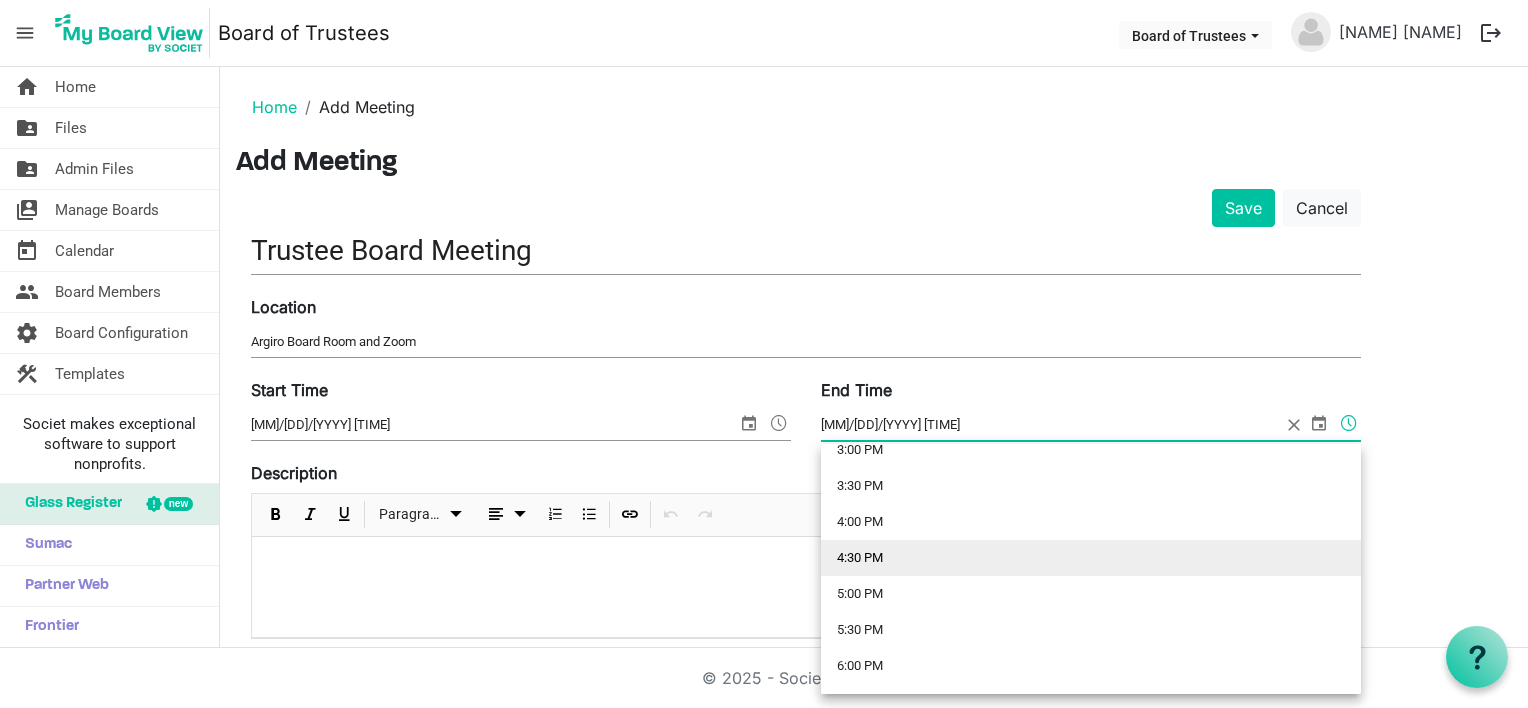 click on "4:30 PM" at bounding box center [1091, 558] 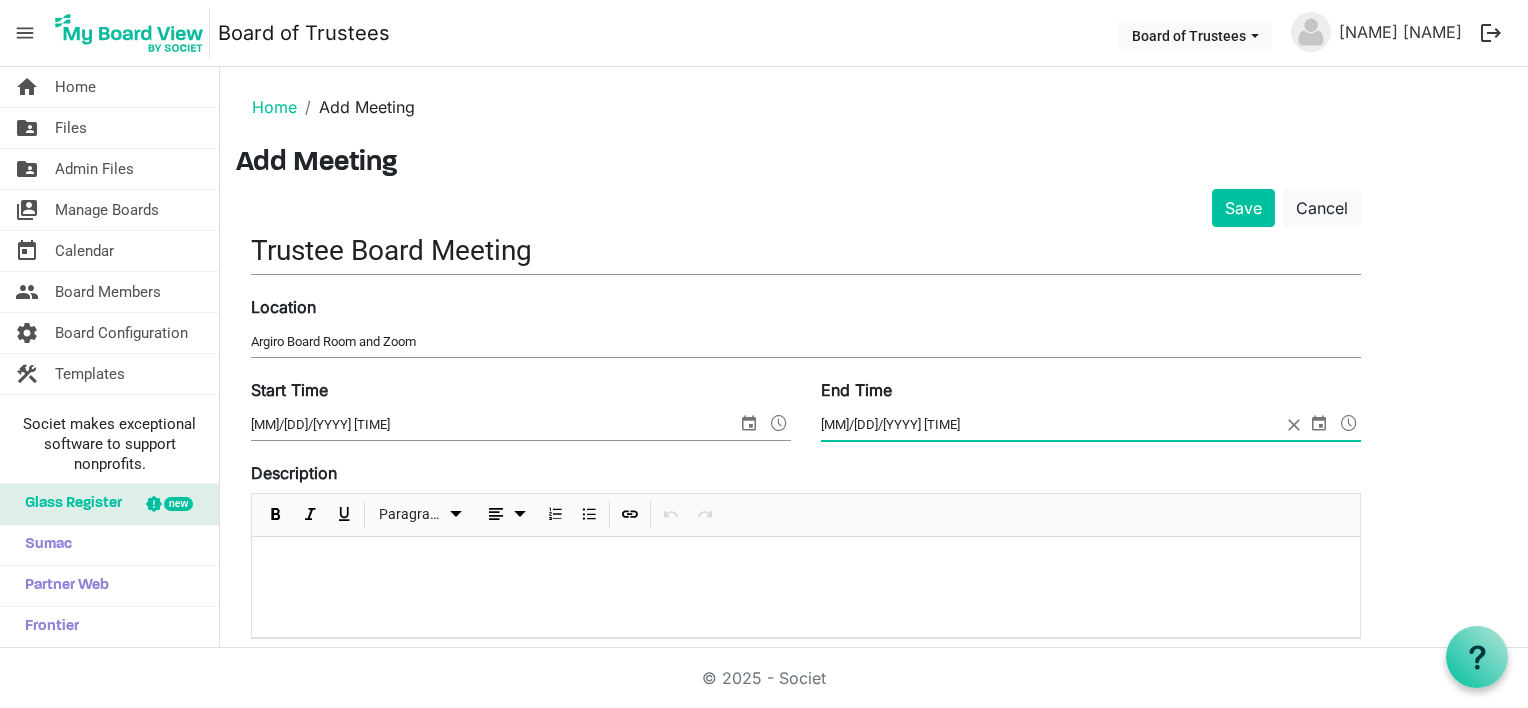 click at bounding box center (806, 563) 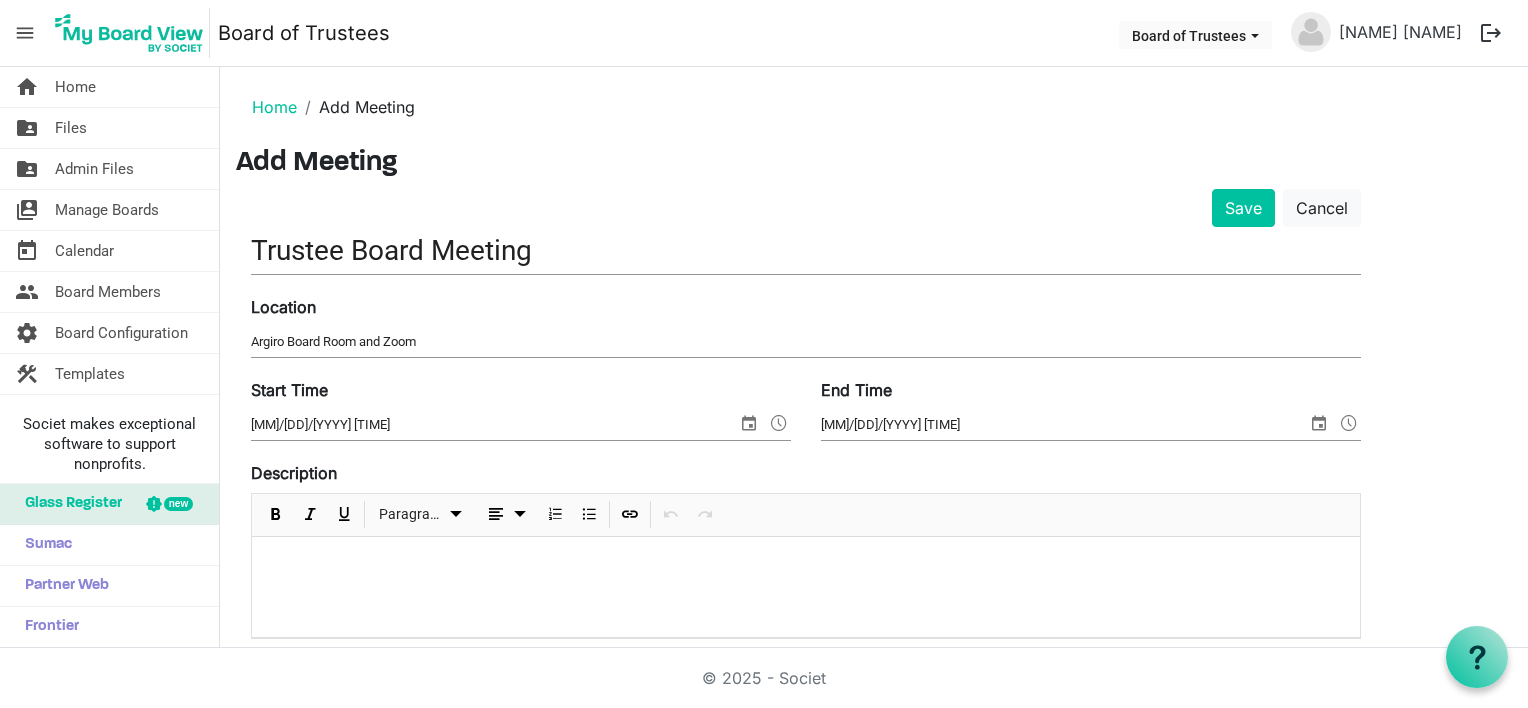 type 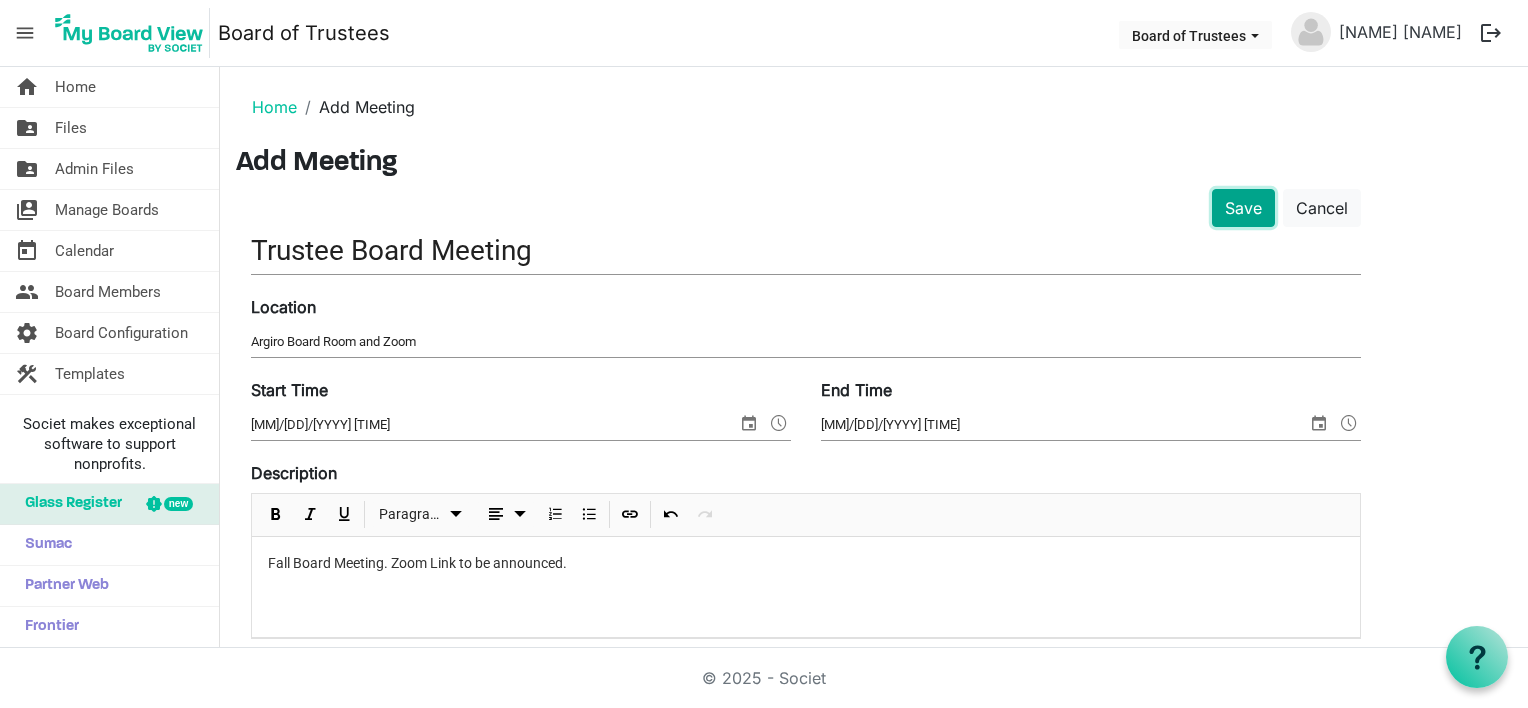 click on "Save" at bounding box center [1243, 208] 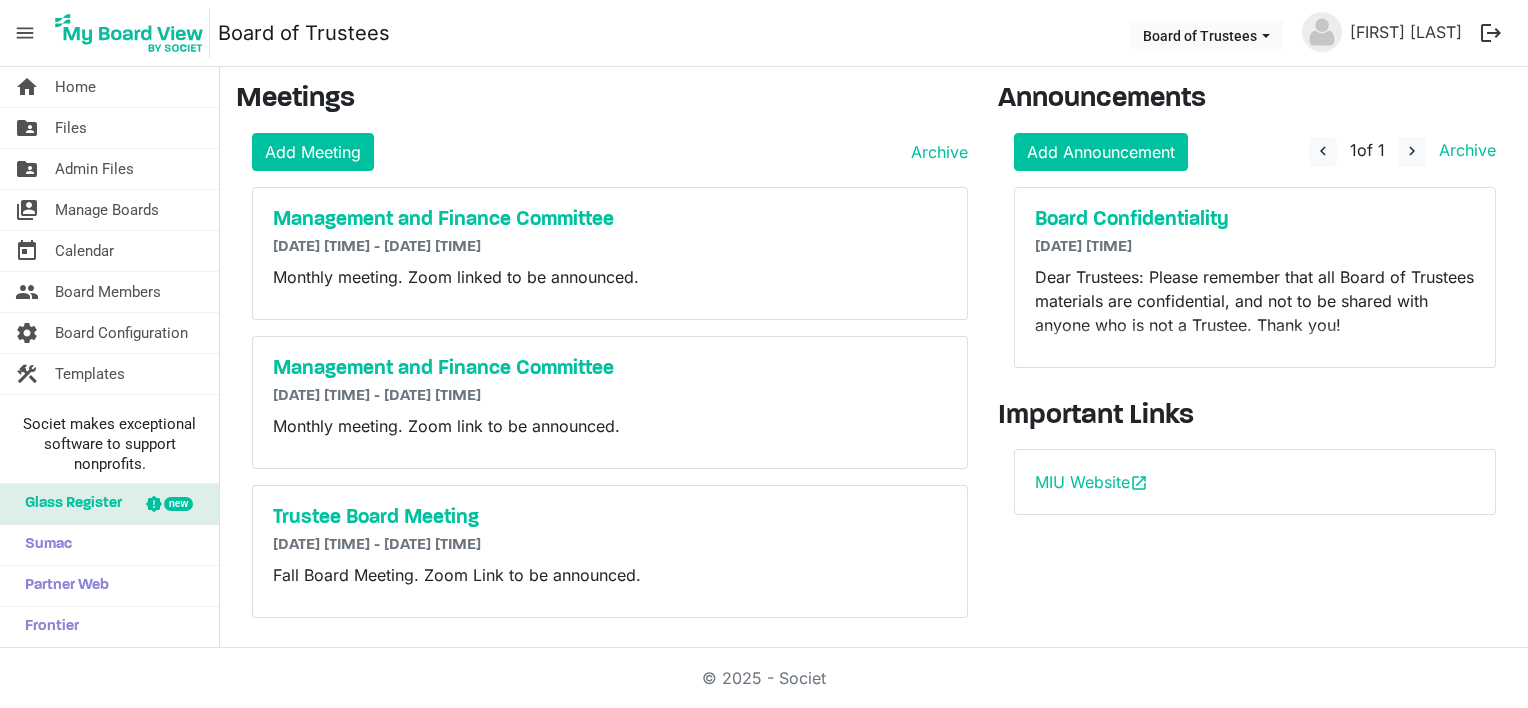 scroll, scrollTop: 0, scrollLeft: 0, axis: both 